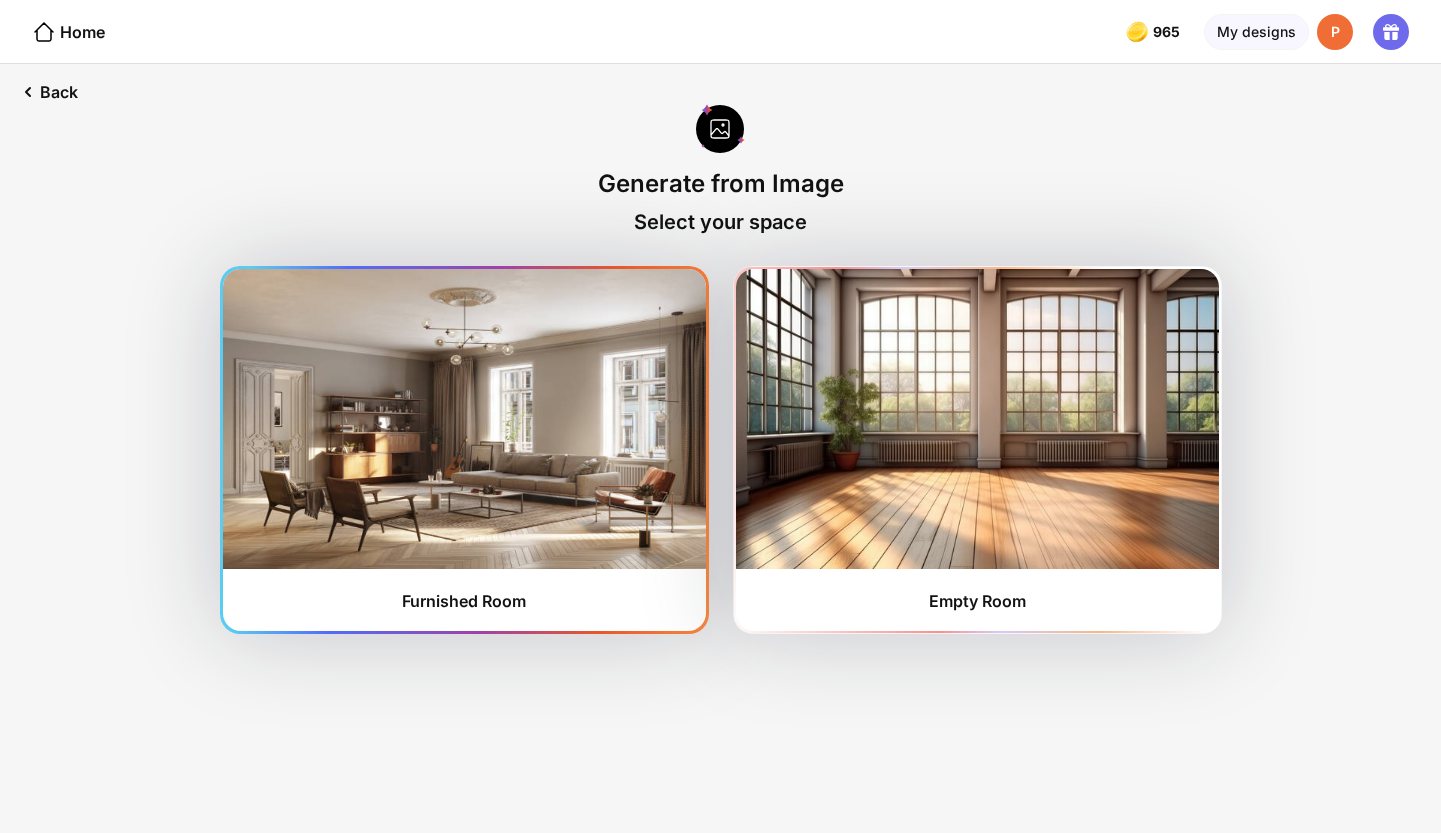 scroll, scrollTop: 0, scrollLeft: 0, axis: both 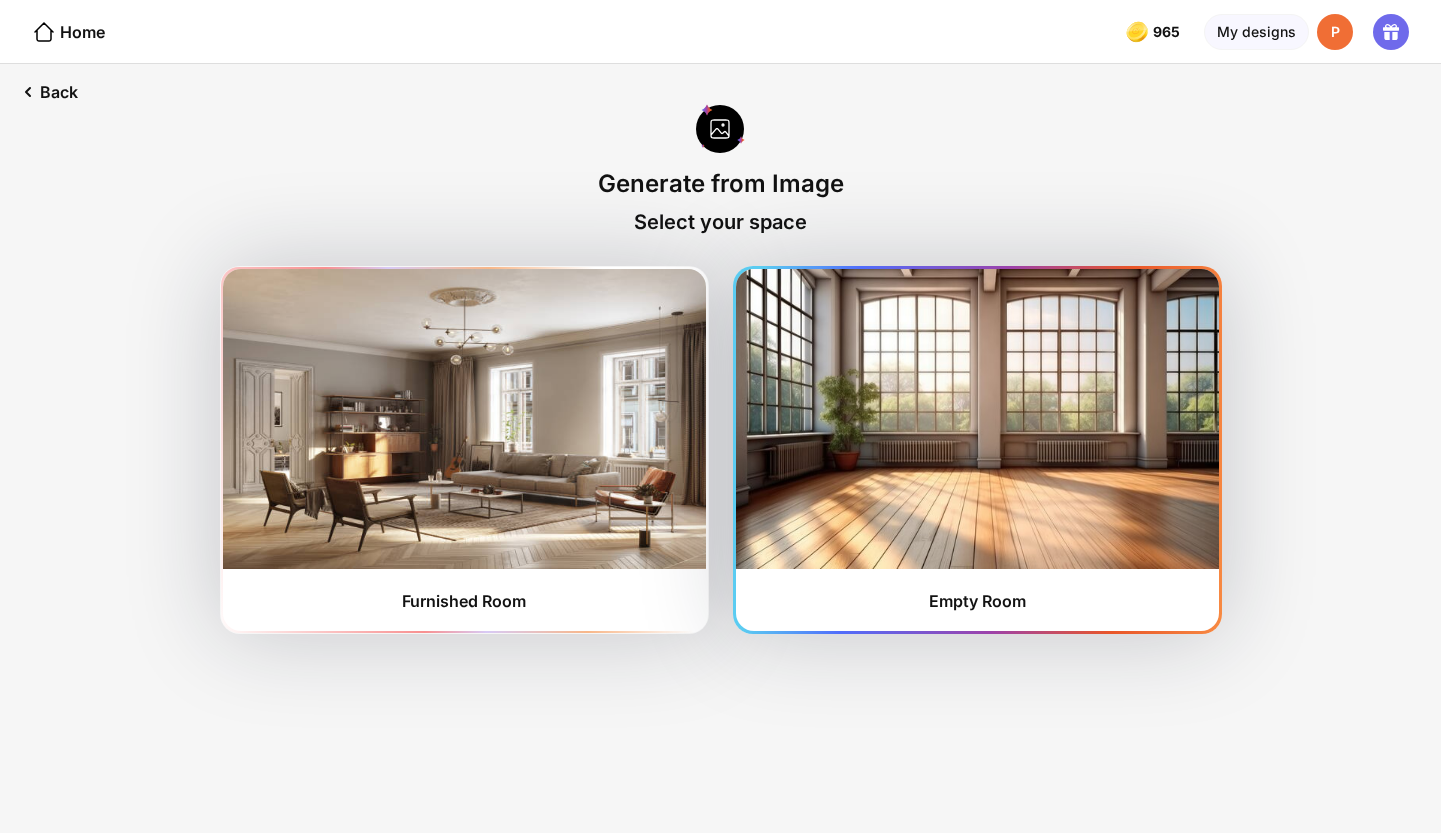 click at bounding box center [977, 419] 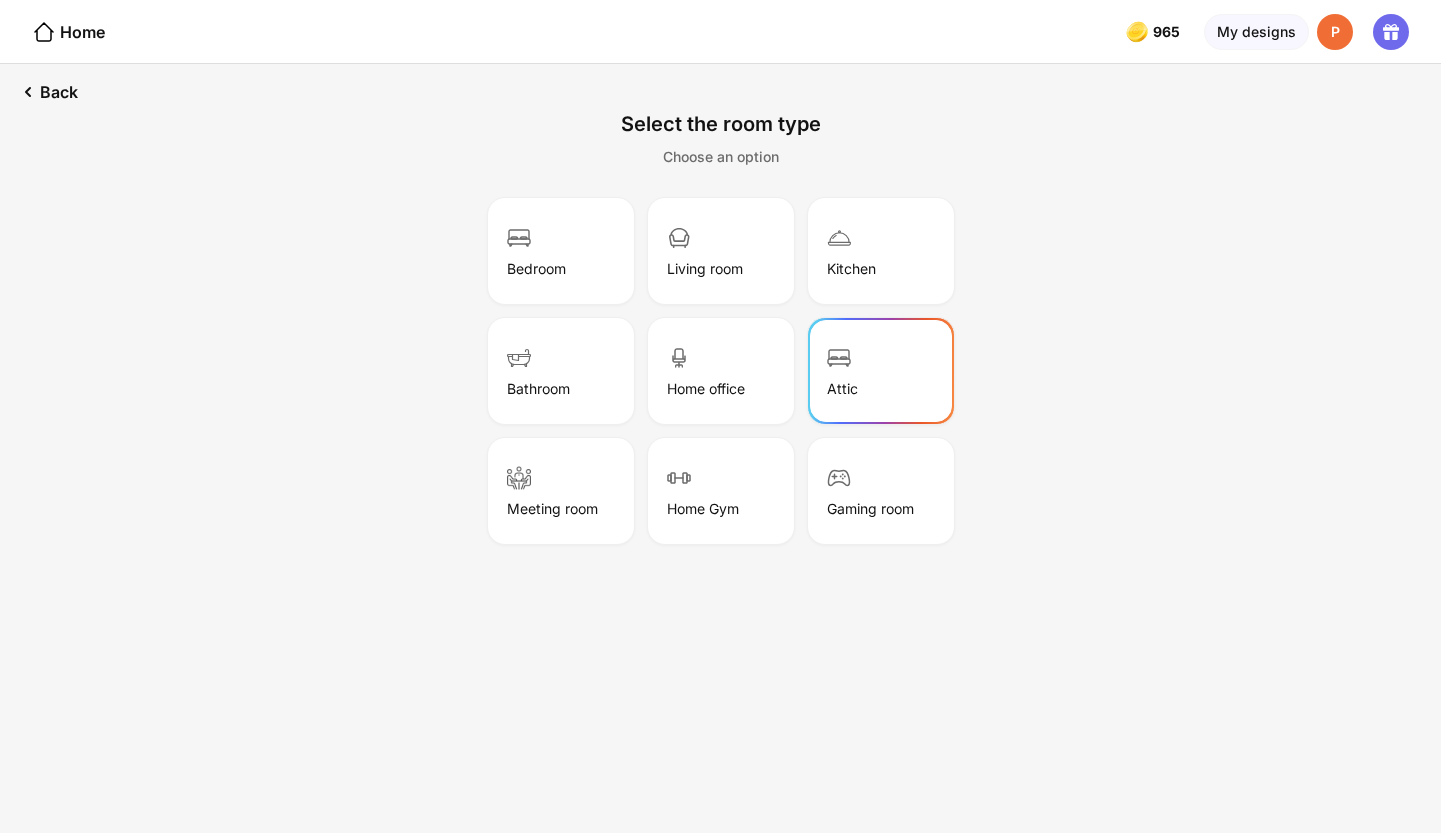 click on "Attic" at bounding box center (881, 371) 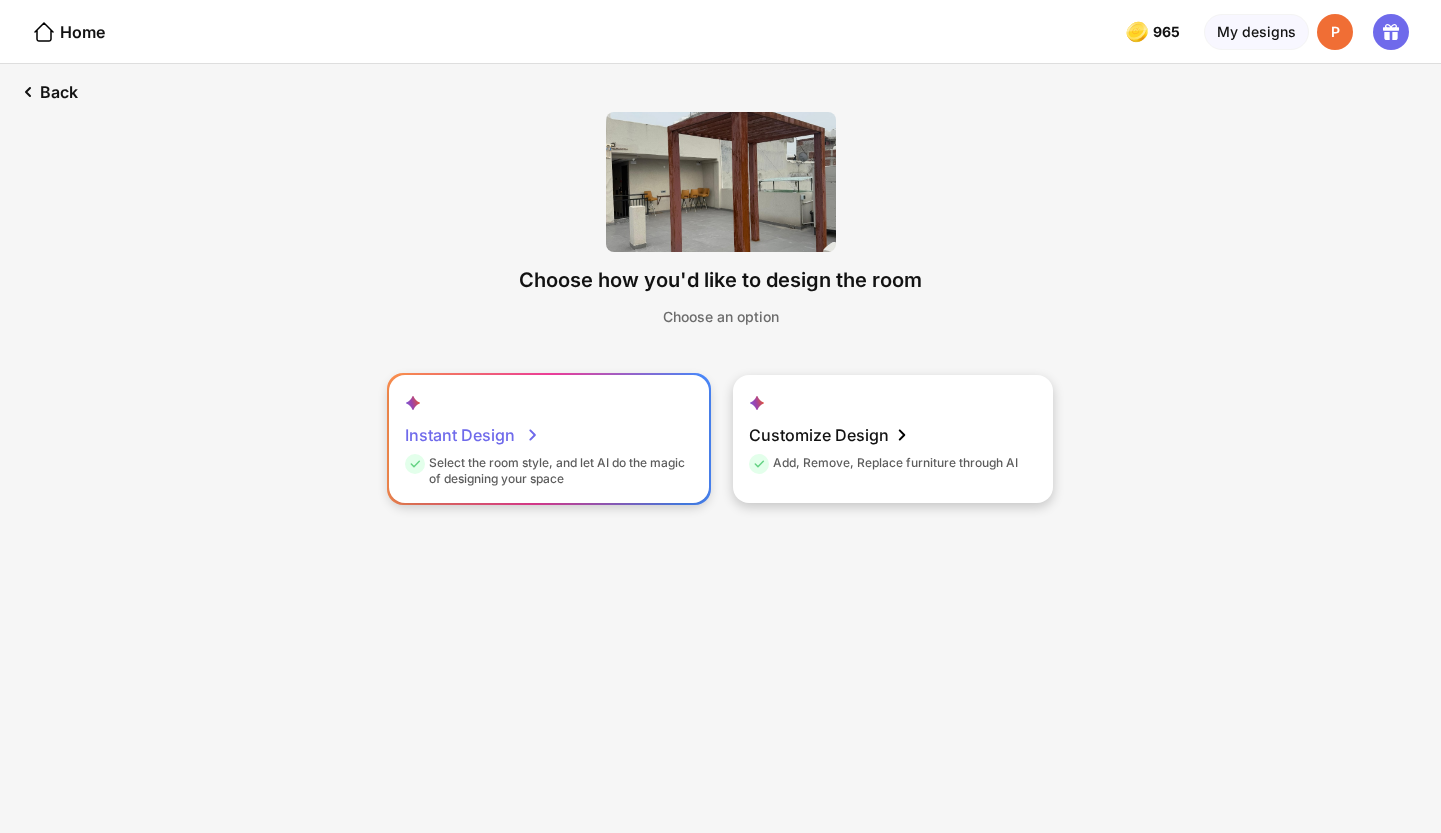 click on "Instant Design   Select the room style, and let AI do the magic of designing your space" at bounding box center (549, 439) 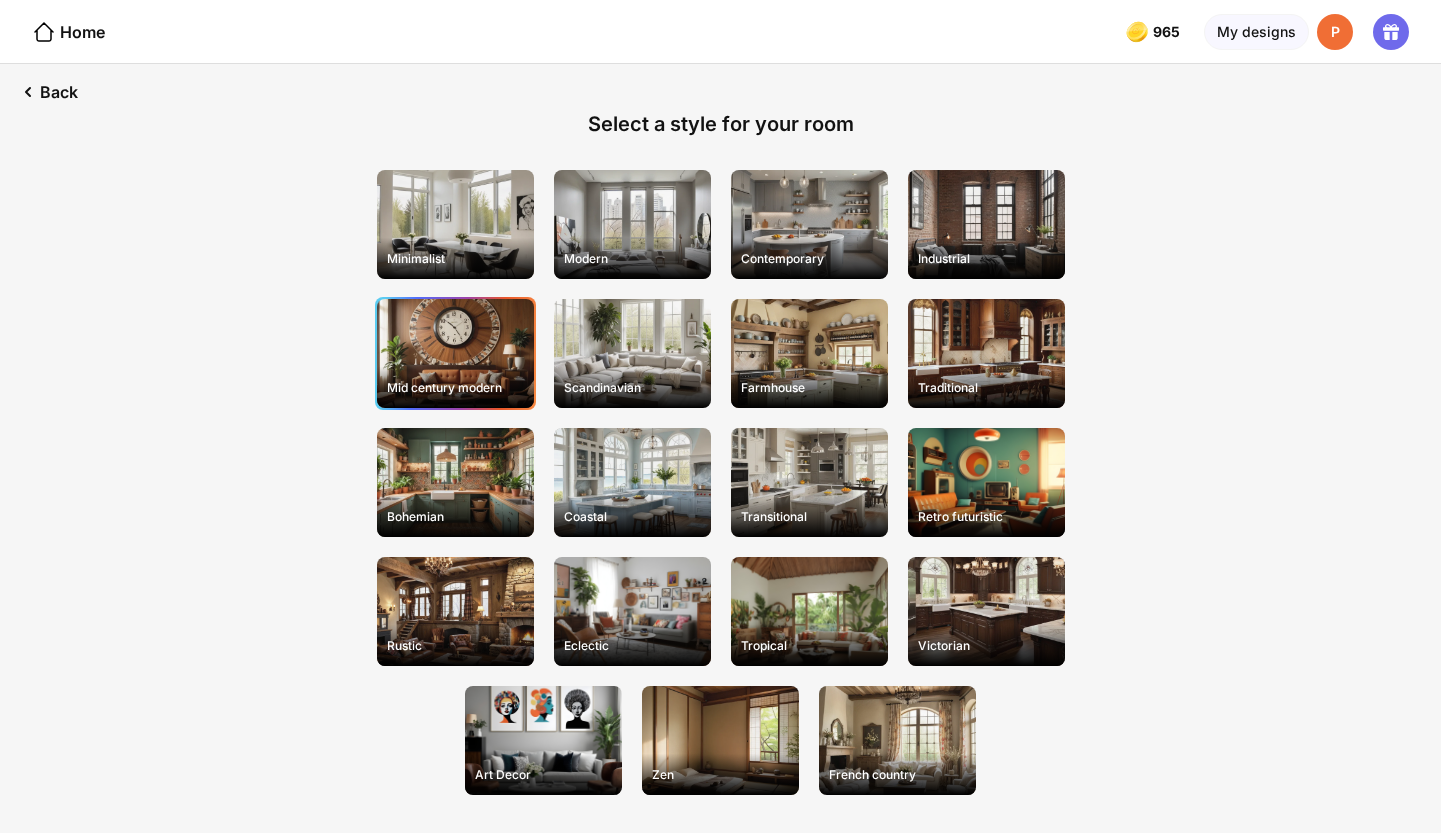 click on "Mid century modern" at bounding box center [455, 353] 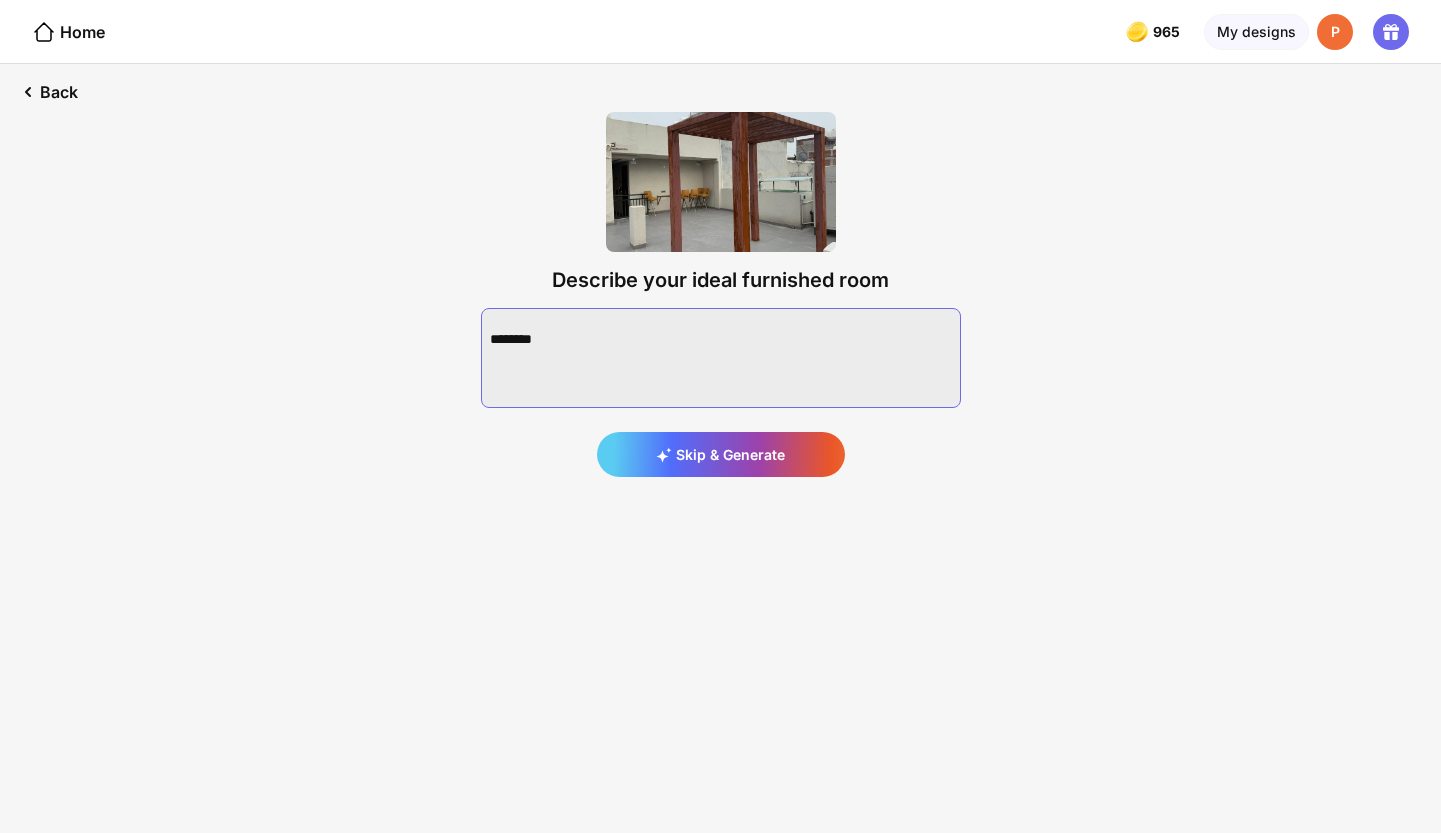 click at bounding box center [721, 358] 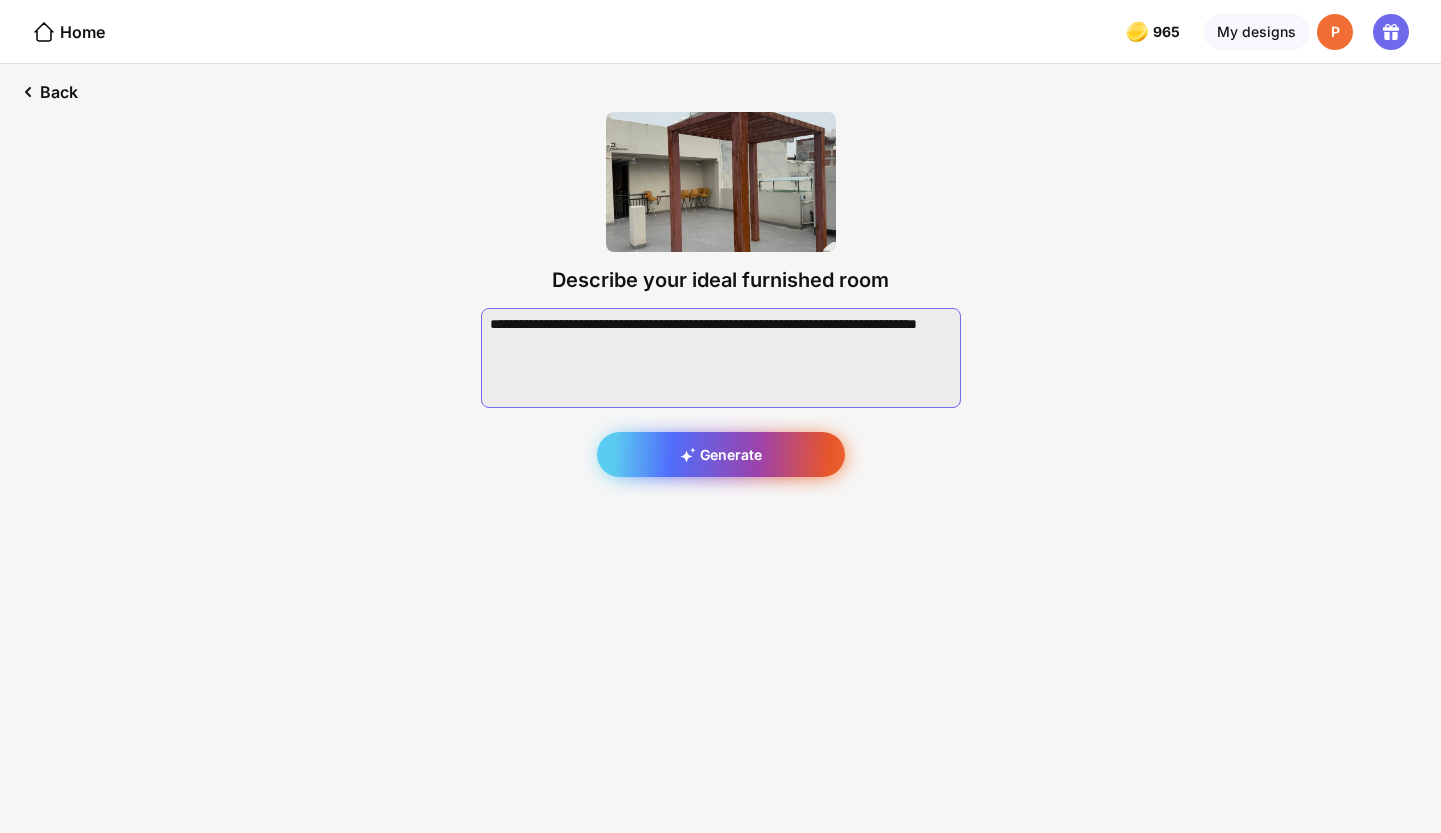 type on "**********" 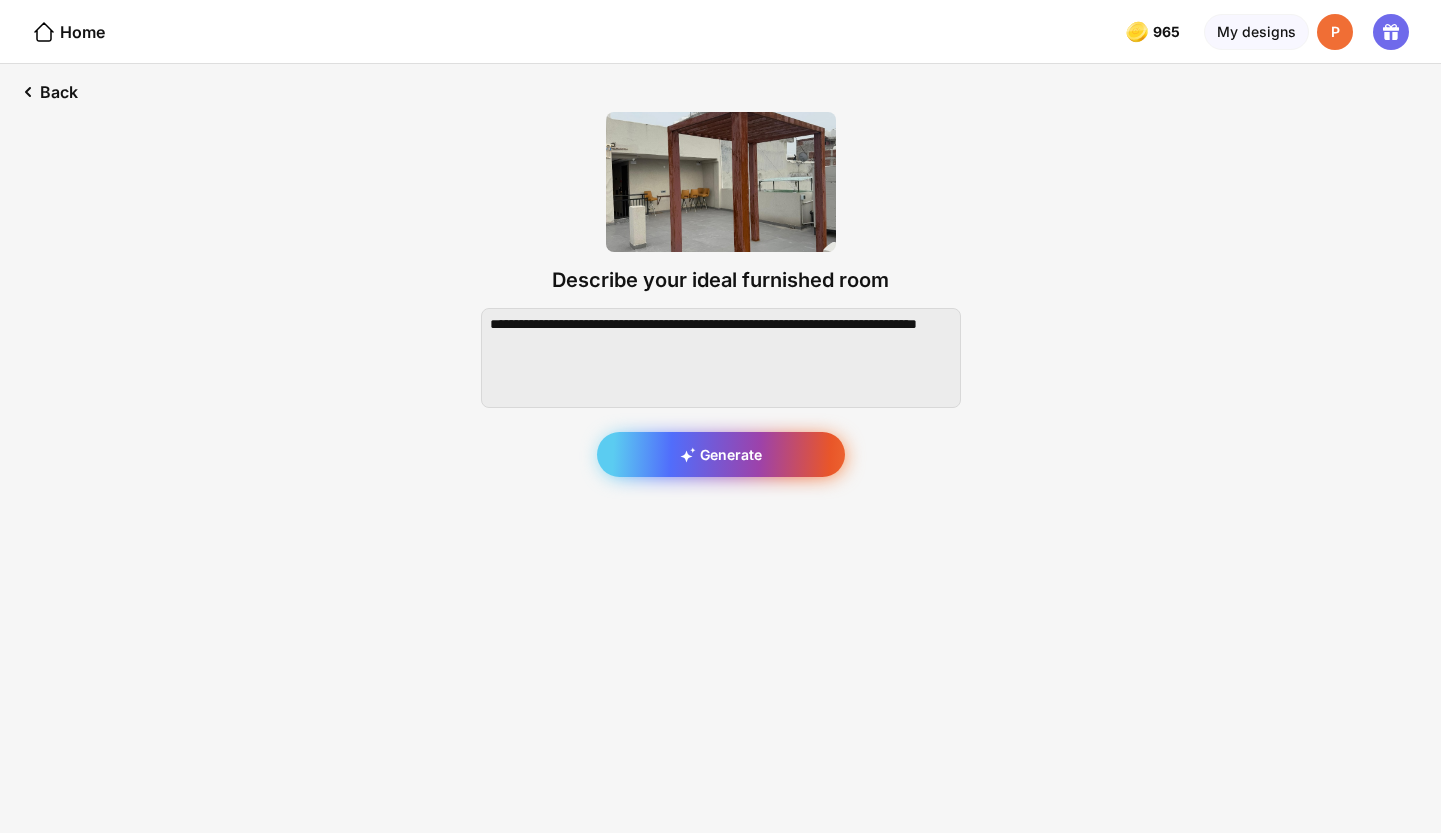 click on "Generate" at bounding box center (721, 454) 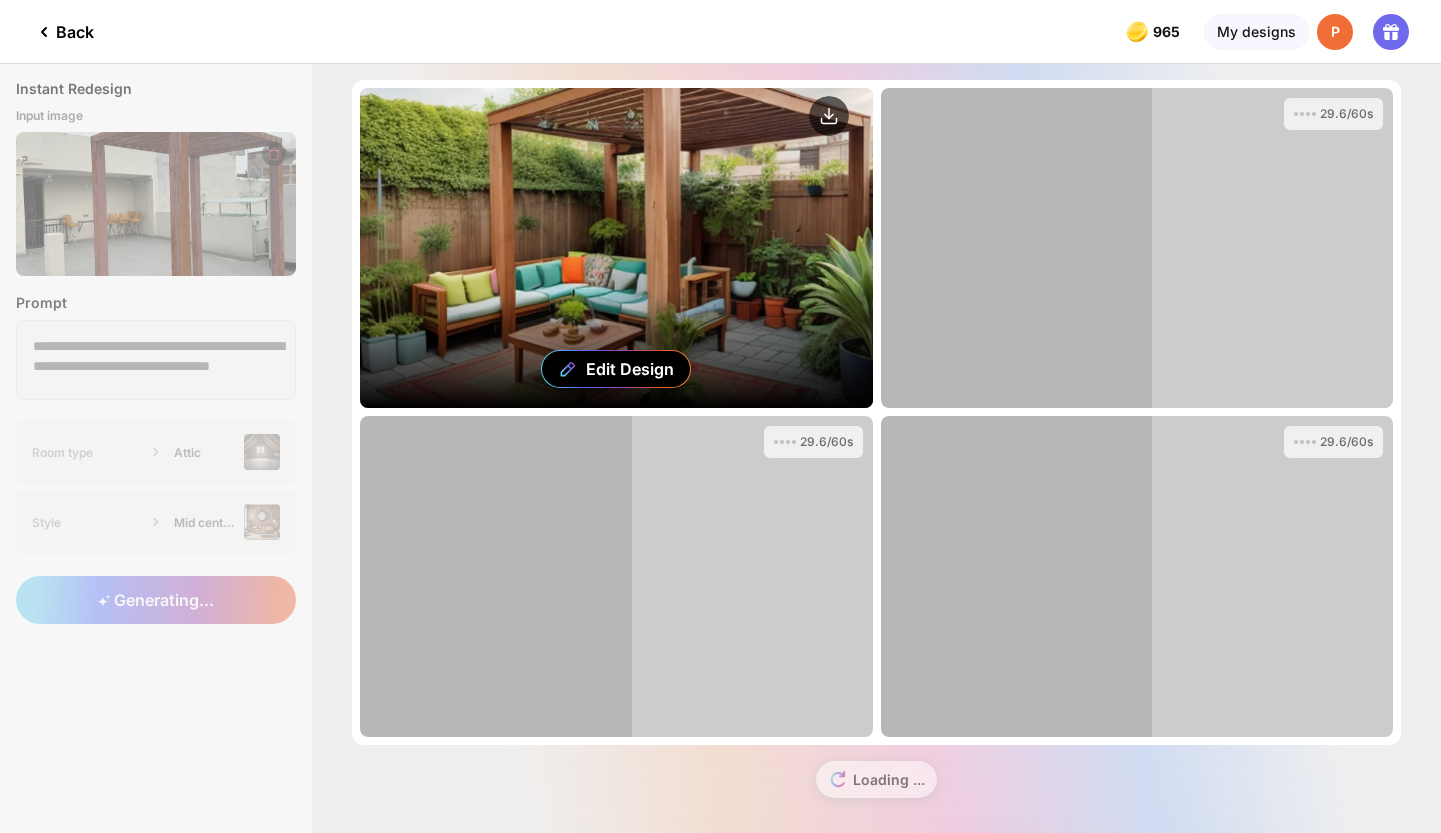 click on "Edit Design" at bounding box center (616, 248) 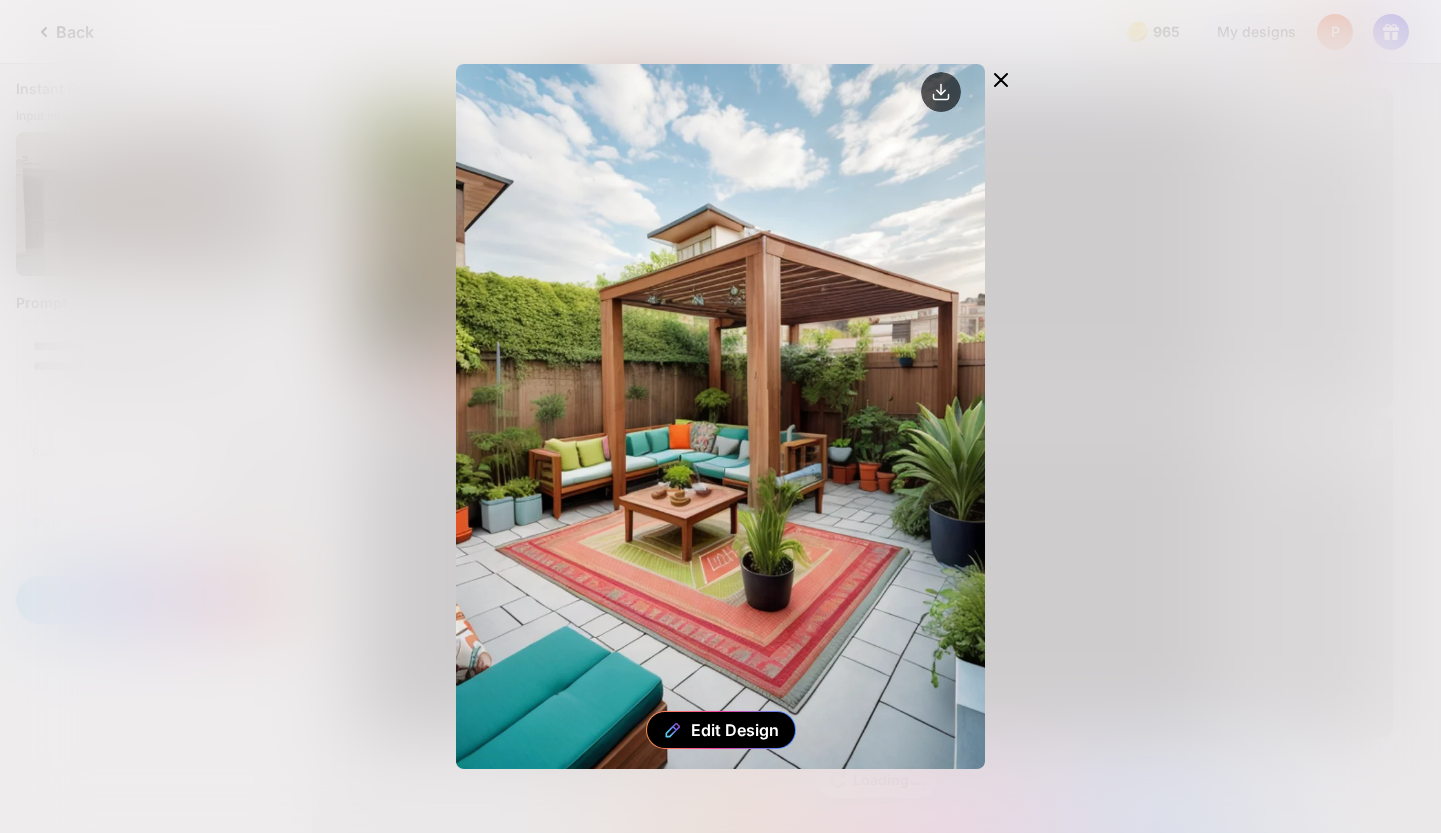 click 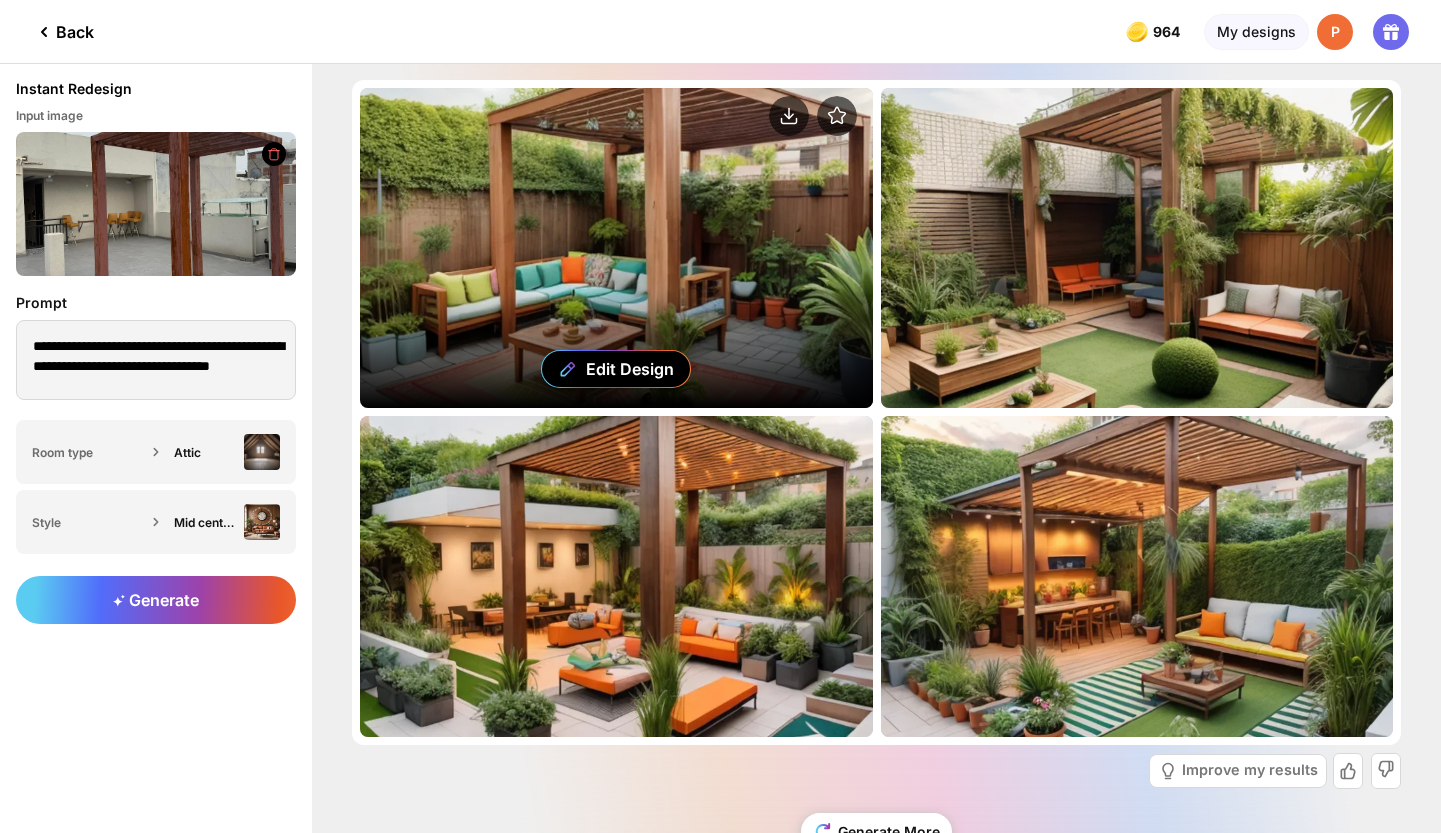 click on "Edit Design" at bounding box center (616, 248) 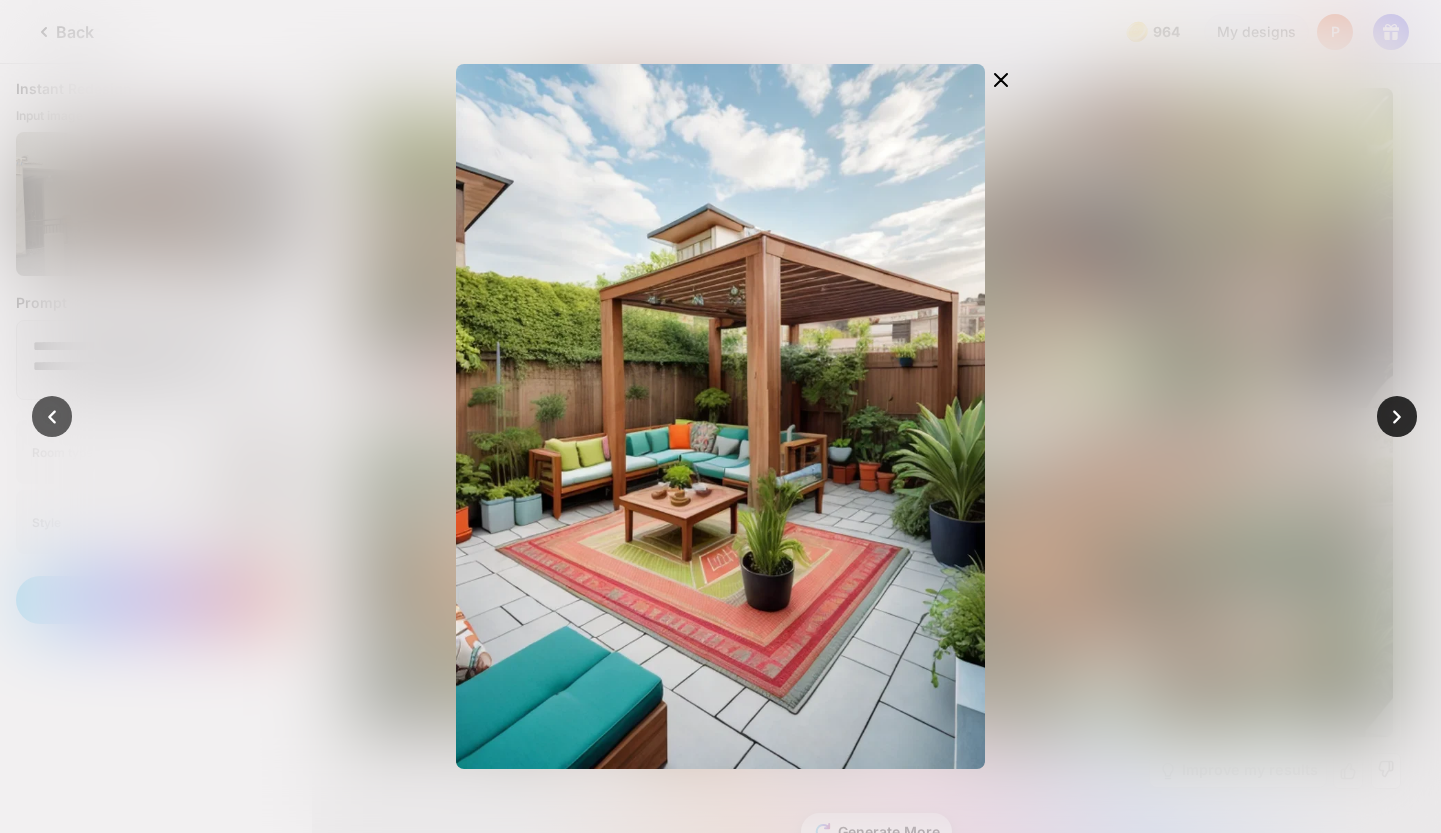 click at bounding box center [720, 416] 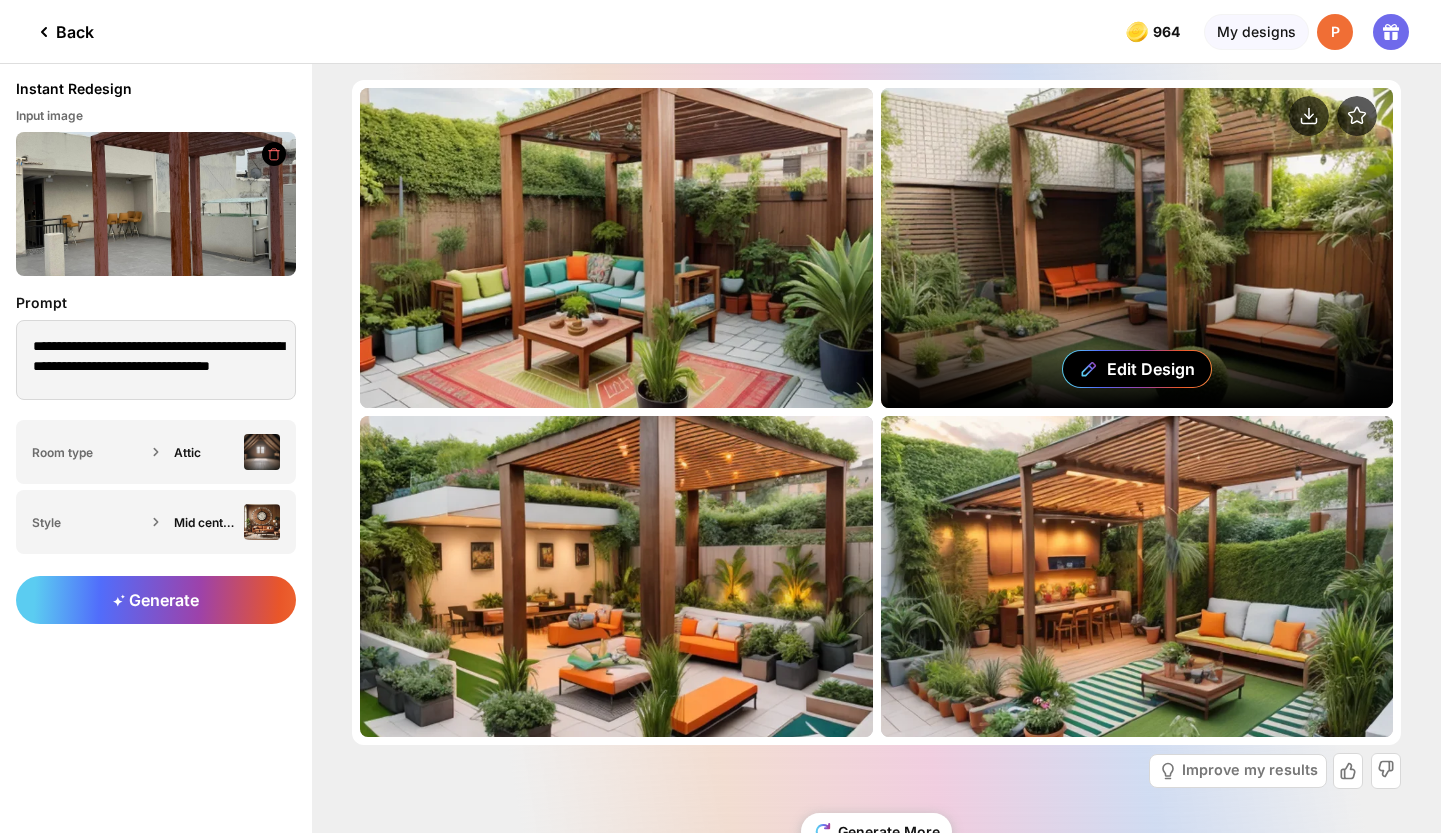 click on "Edit Design" at bounding box center [1137, 248] 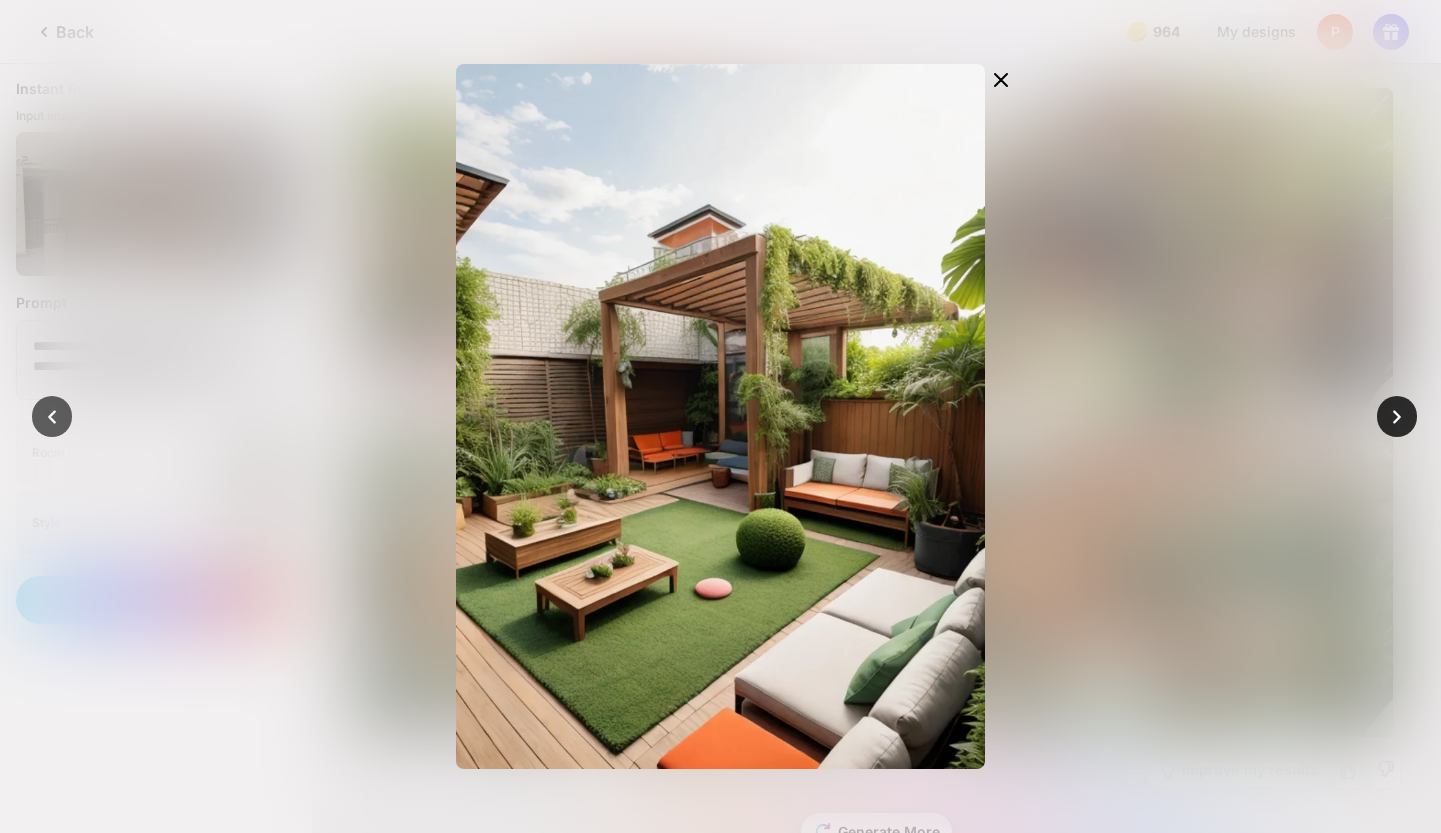 click at bounding box center [1397, 416] 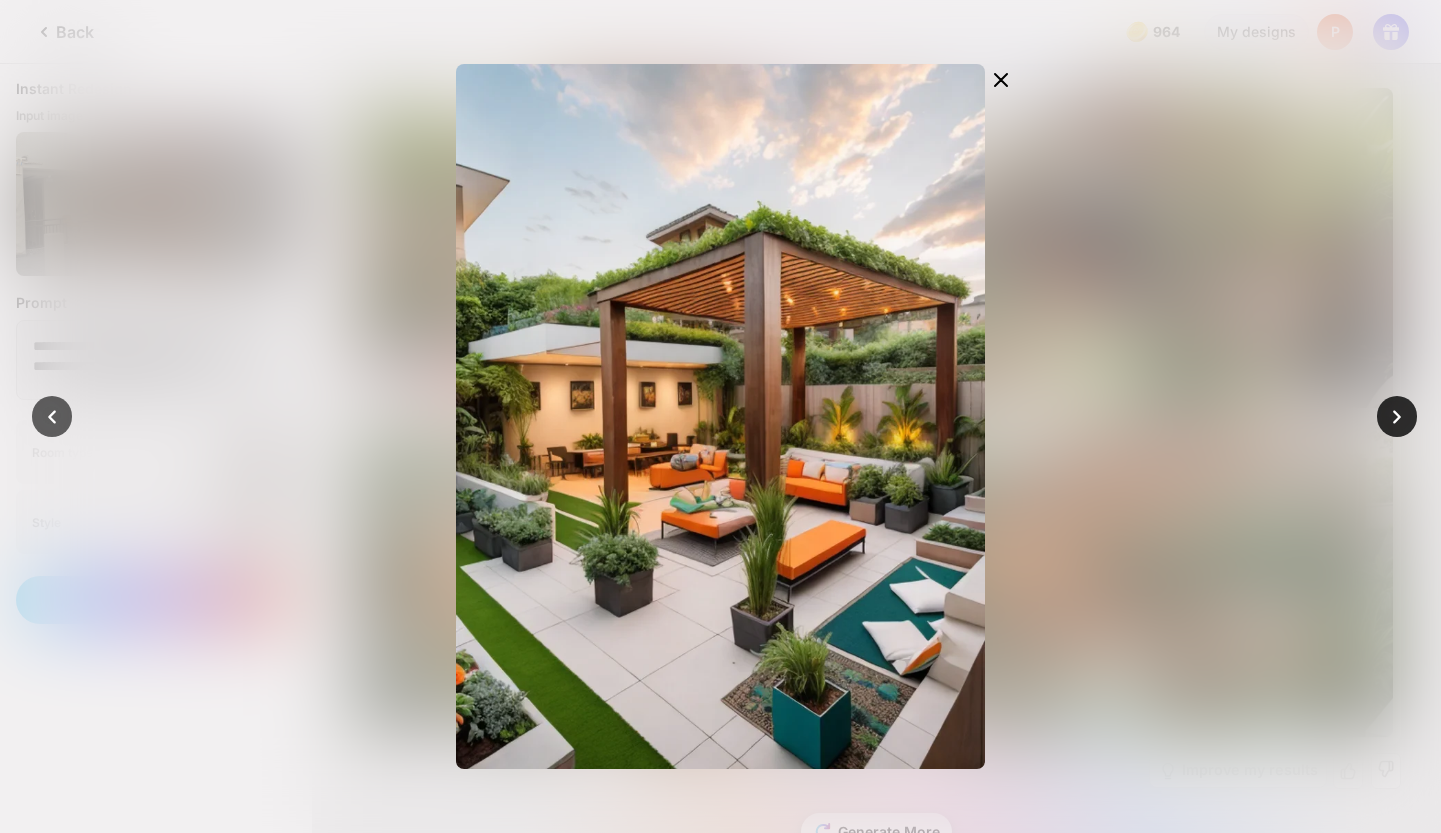 click at bounding box center (1397, 416) 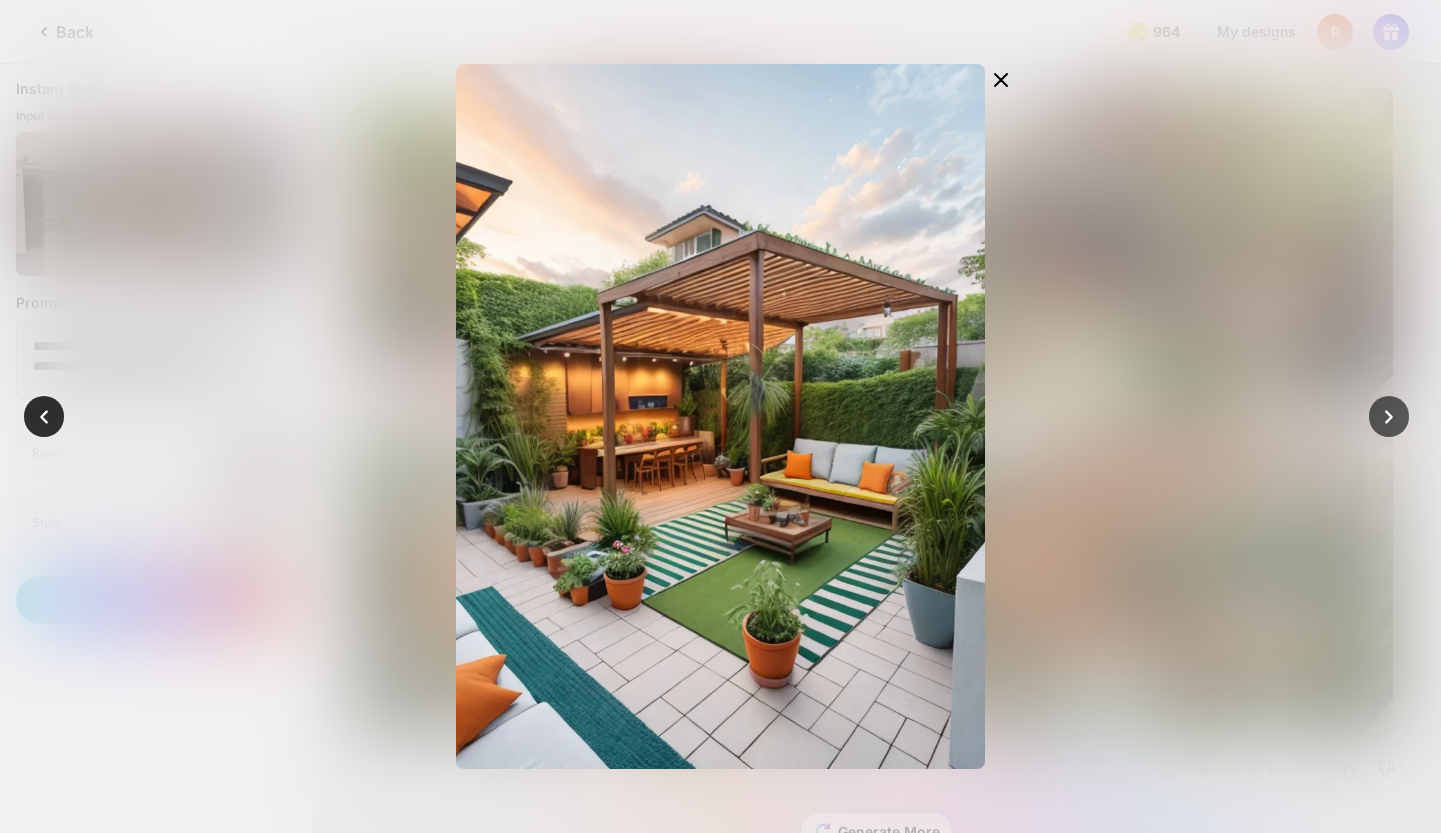 click 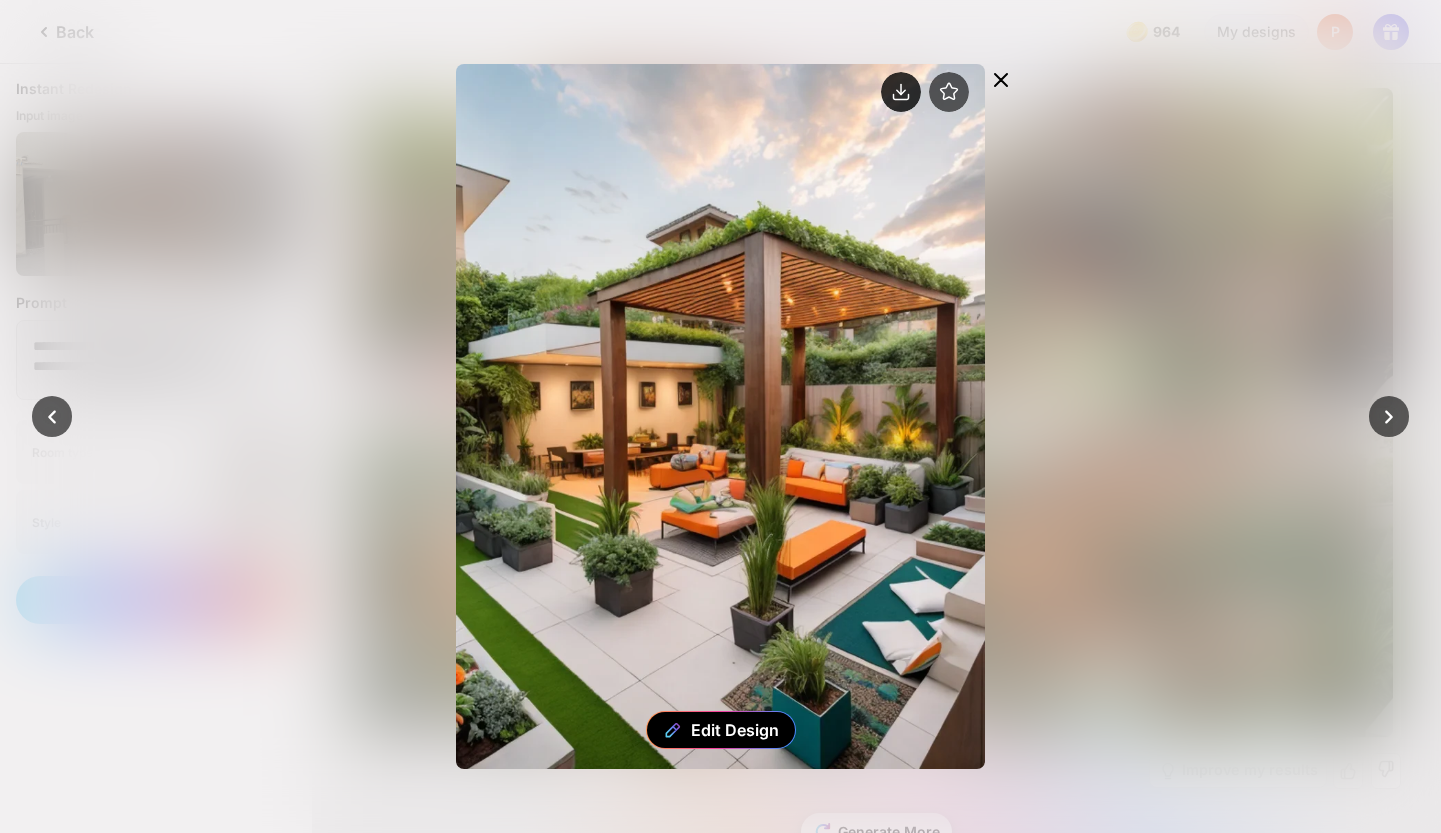 click 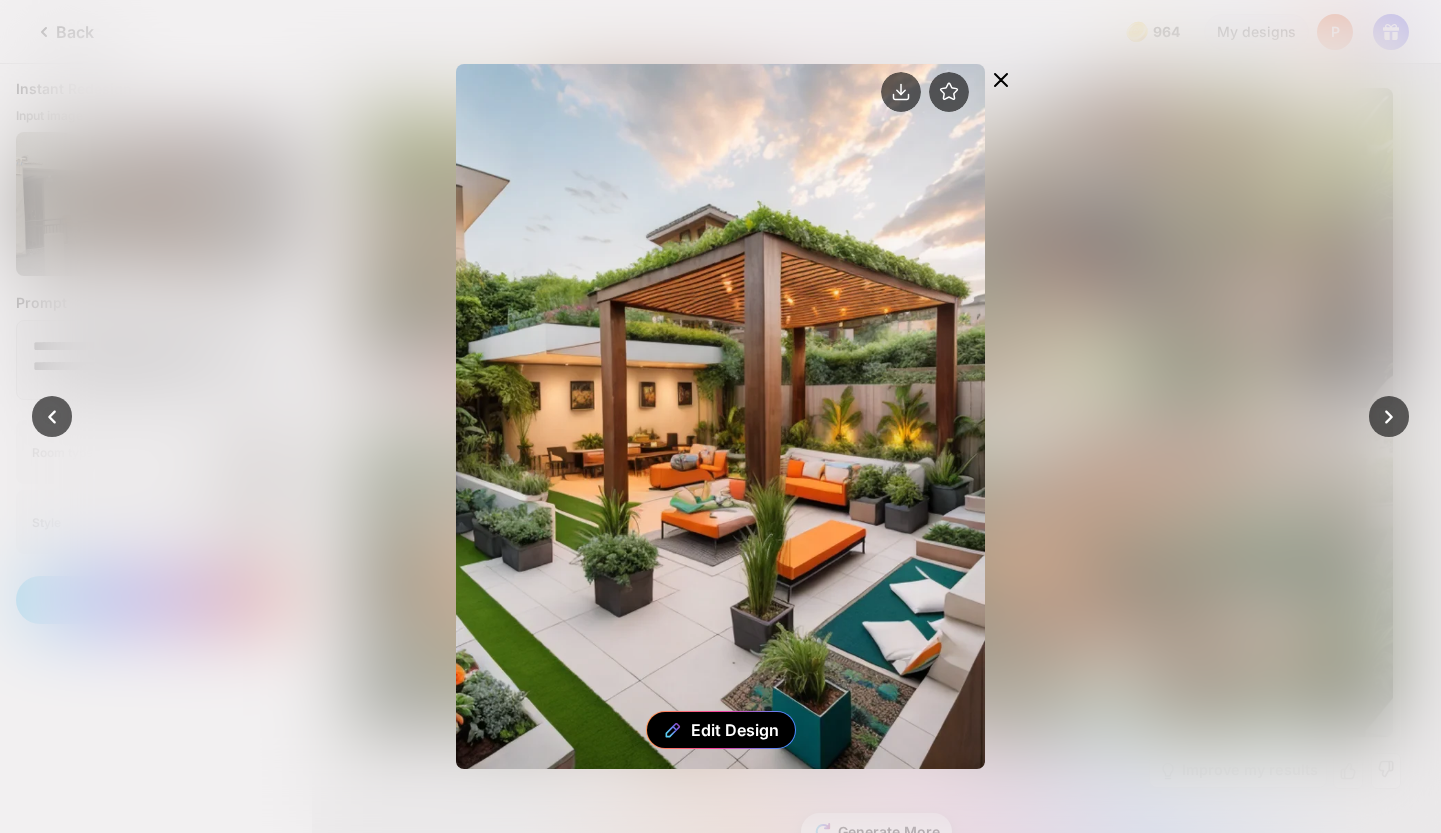 click 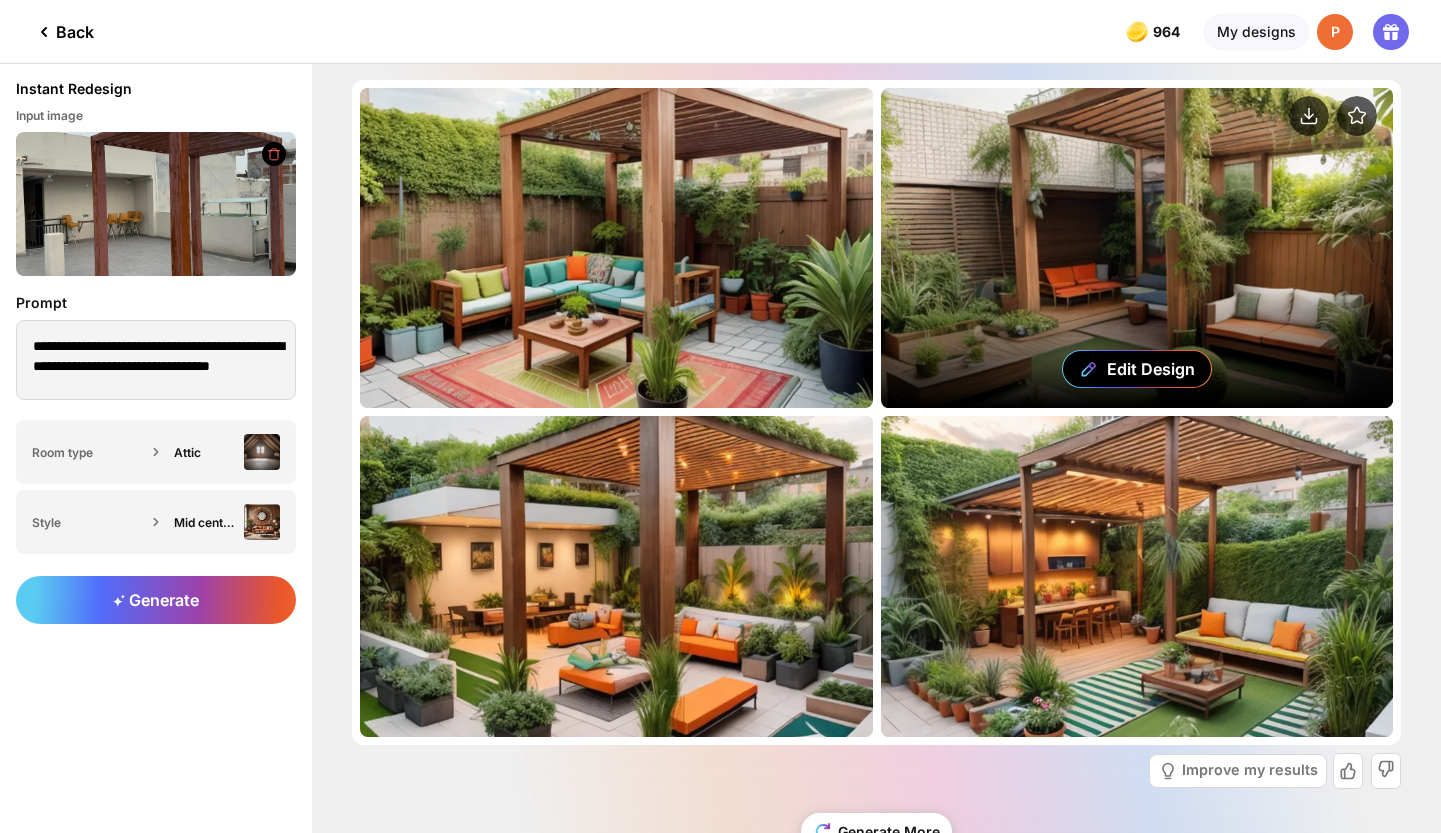 click on "Edit Design" at bounding box center (1137, 248) 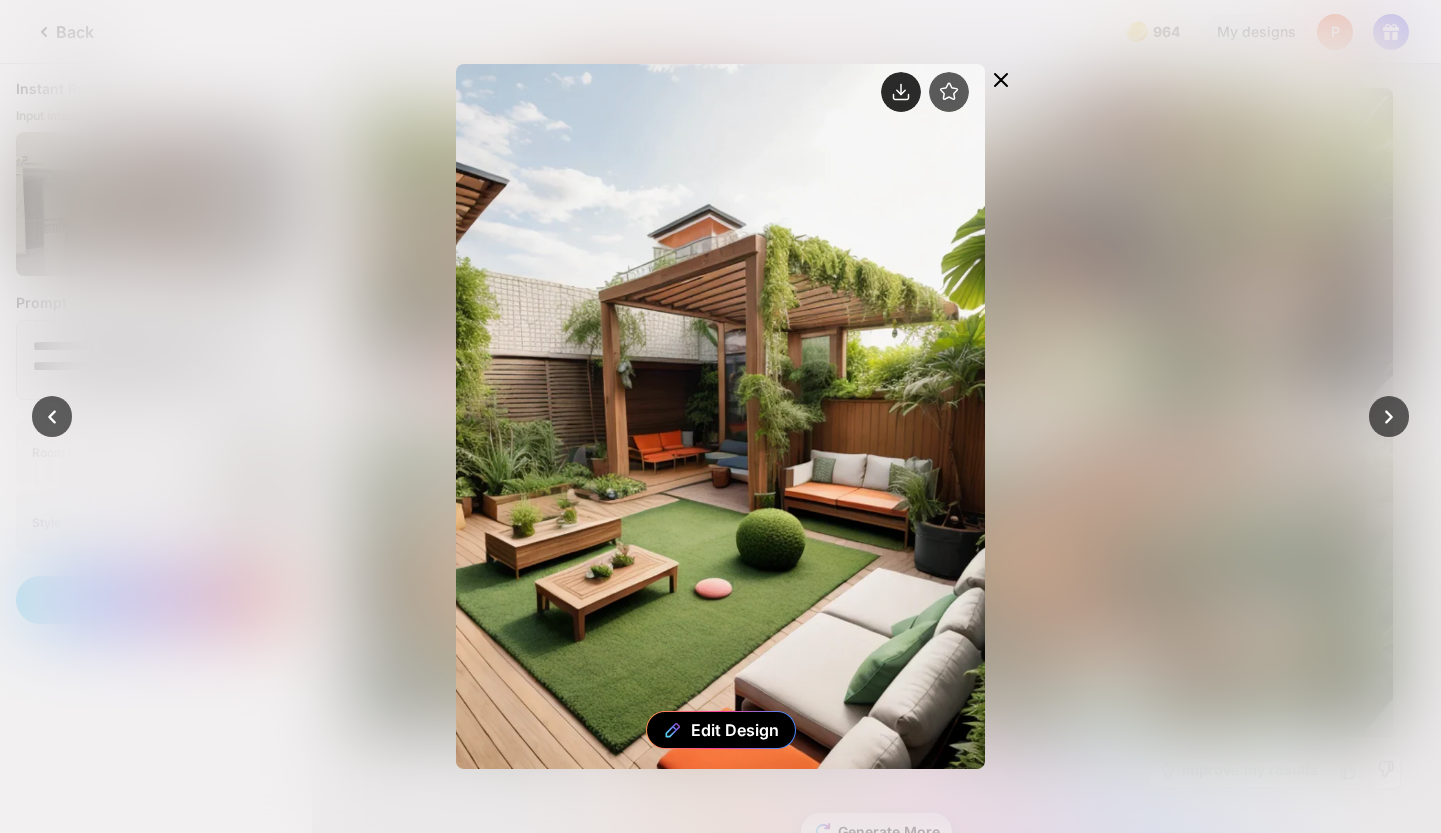 click 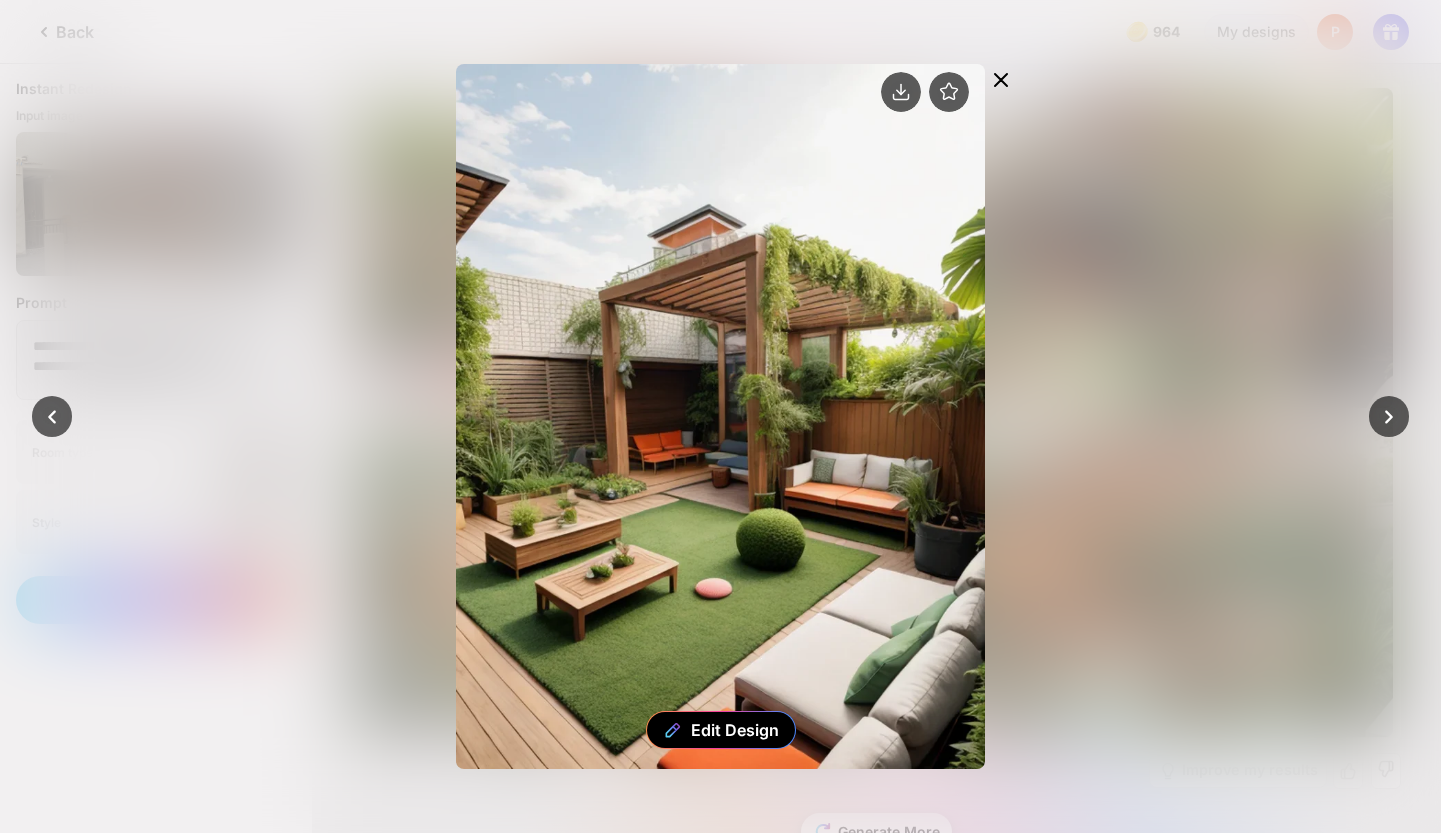 click 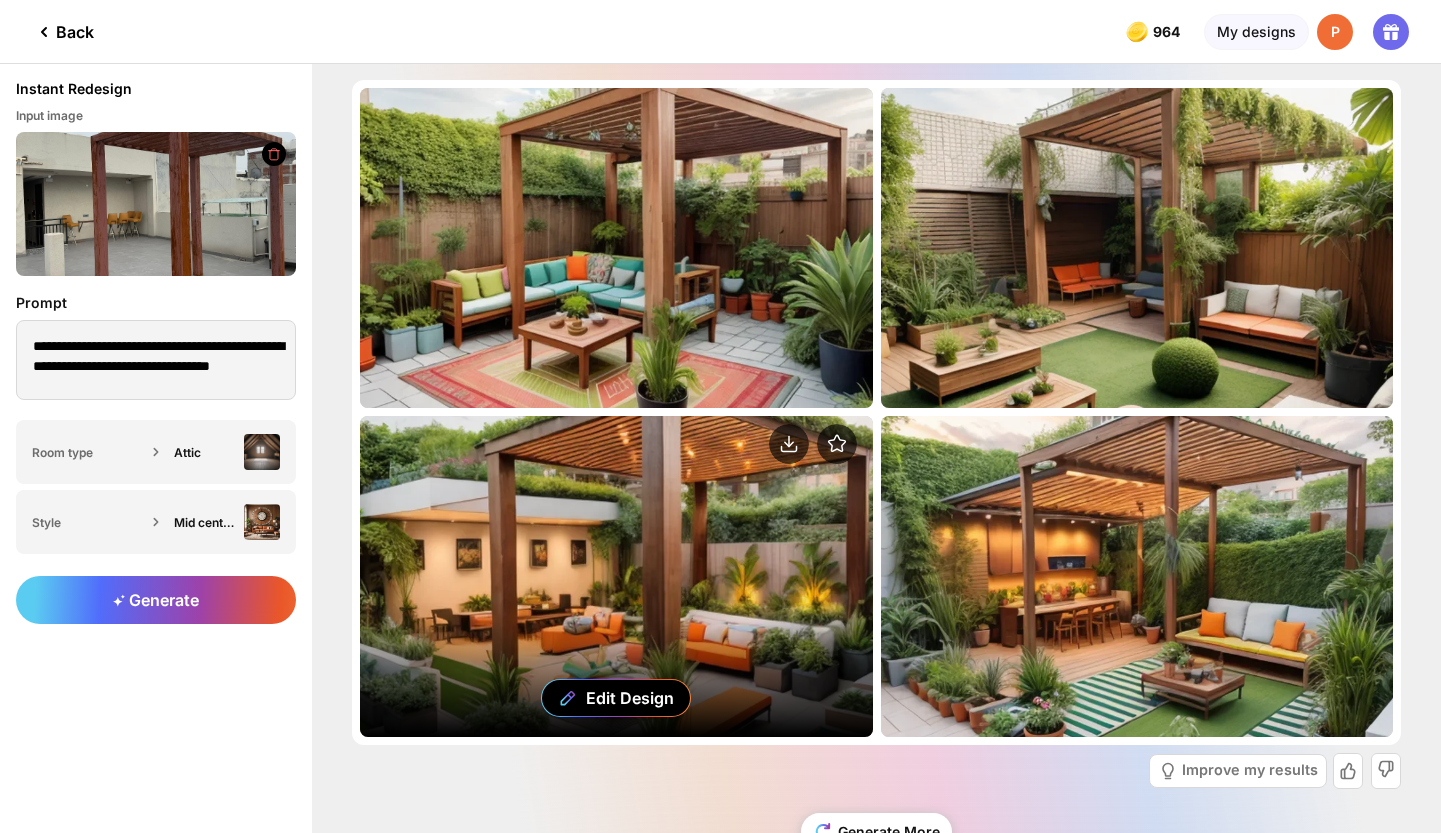 click on "Edit Design" at bounding box center (616, 576) 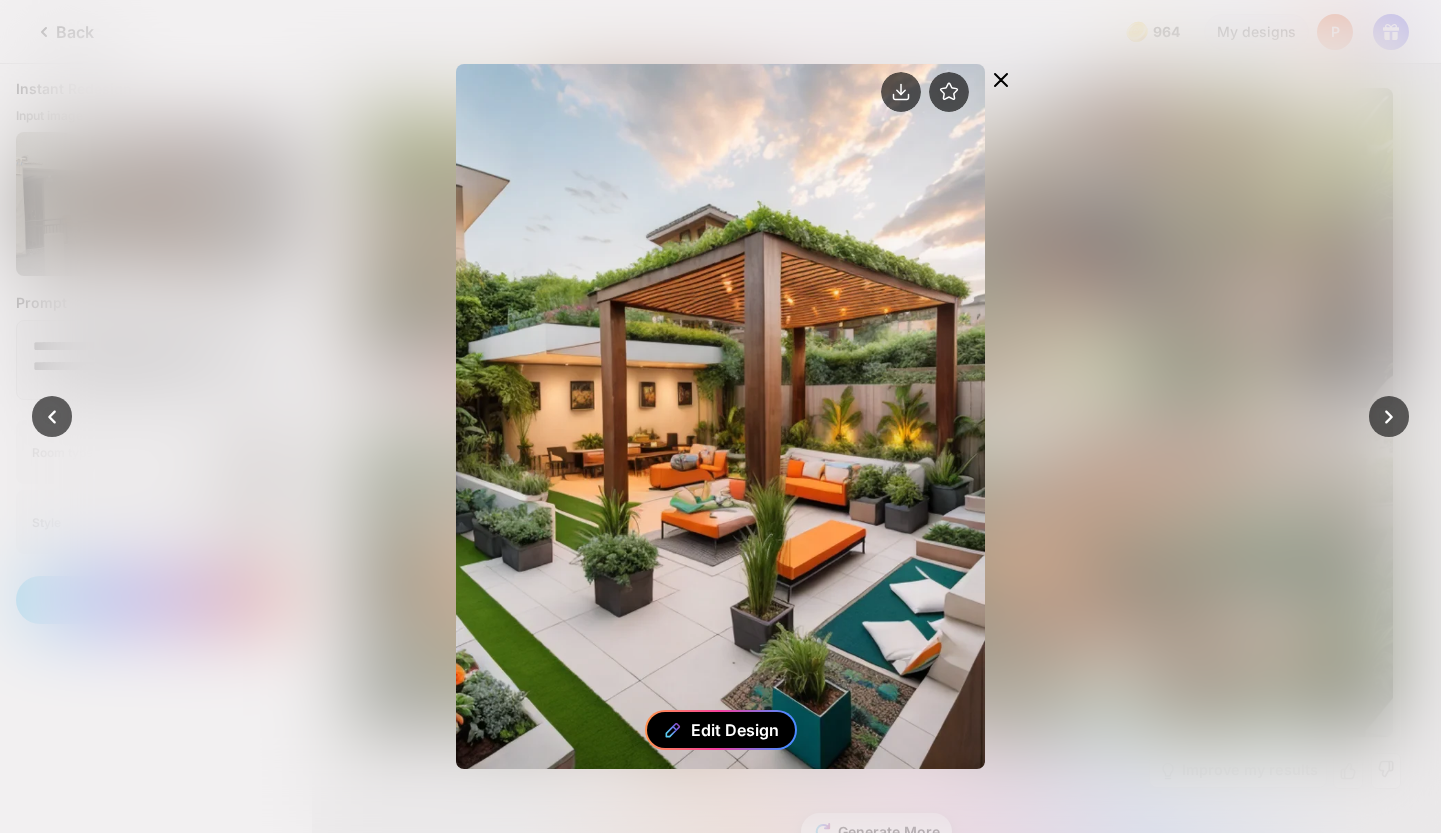 click on "Edit Design" at bounding box center [721, 730] 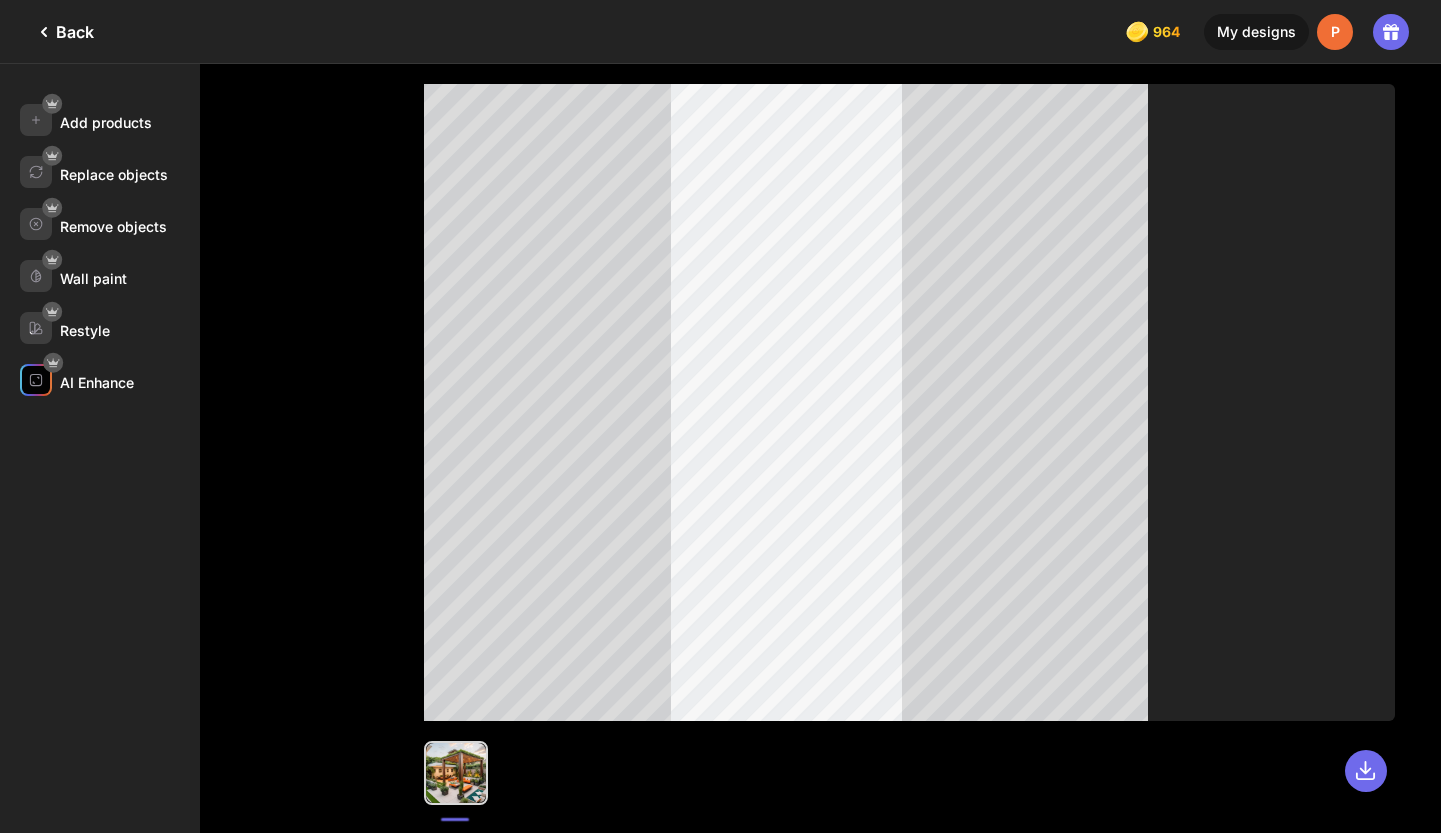click on "AI Enhance" at bounding box center [97, 382] 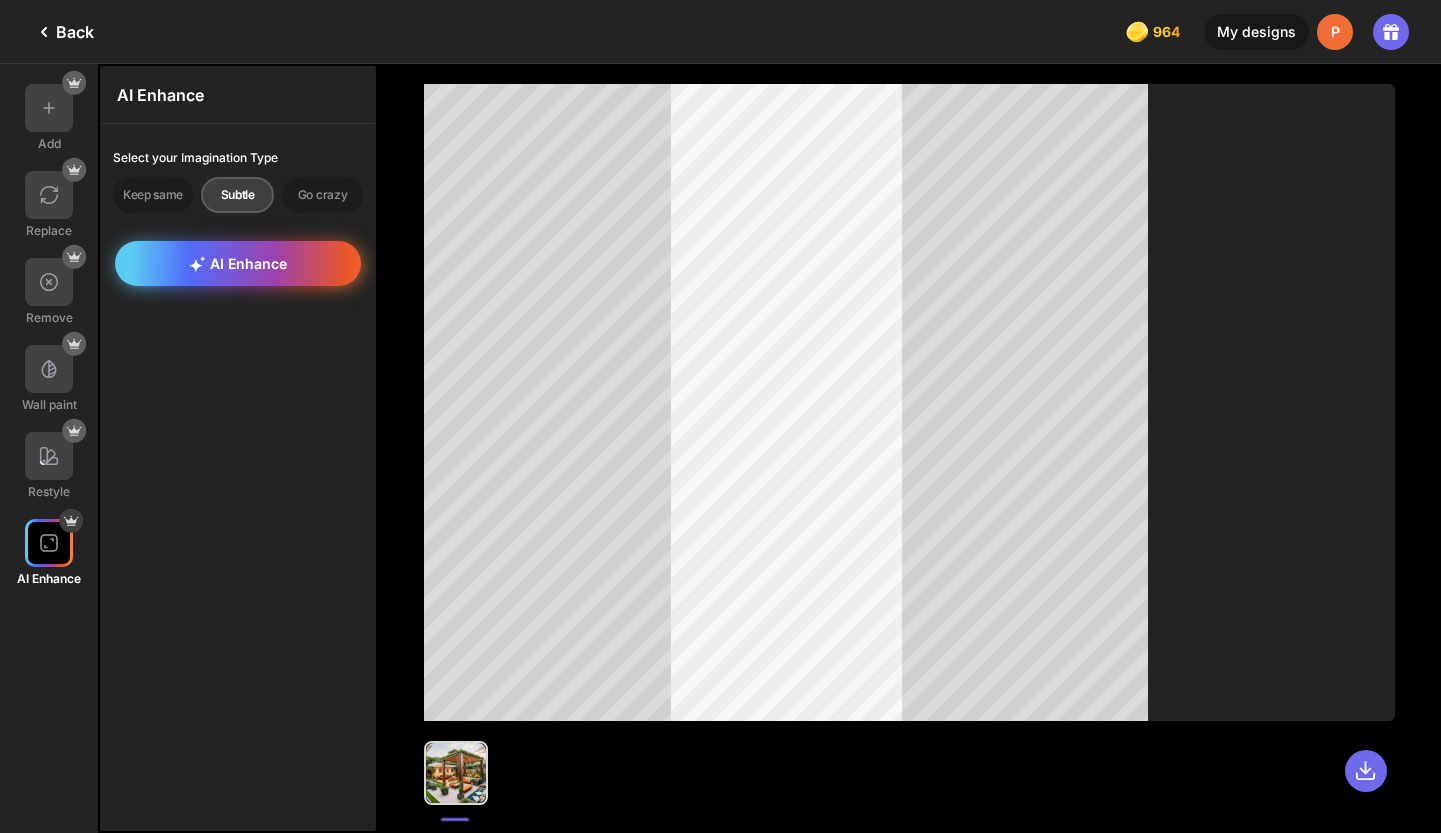 click on "AI Enhance" at bounding box center (238, 263) 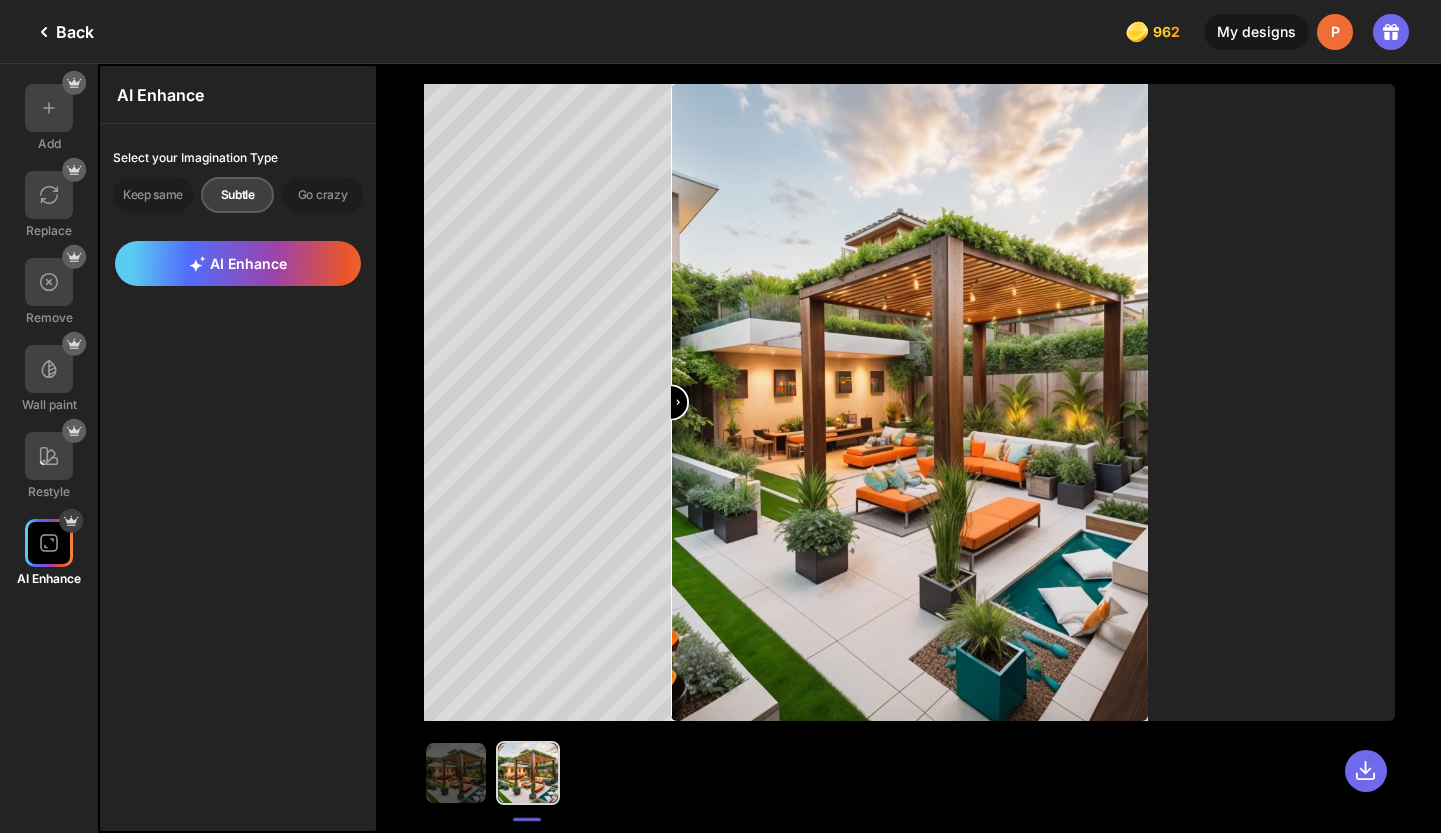 drag, startPoint x: 909, startPoint y: 402, endPoint x: 621, endPoint y: 413, distance: 288.21 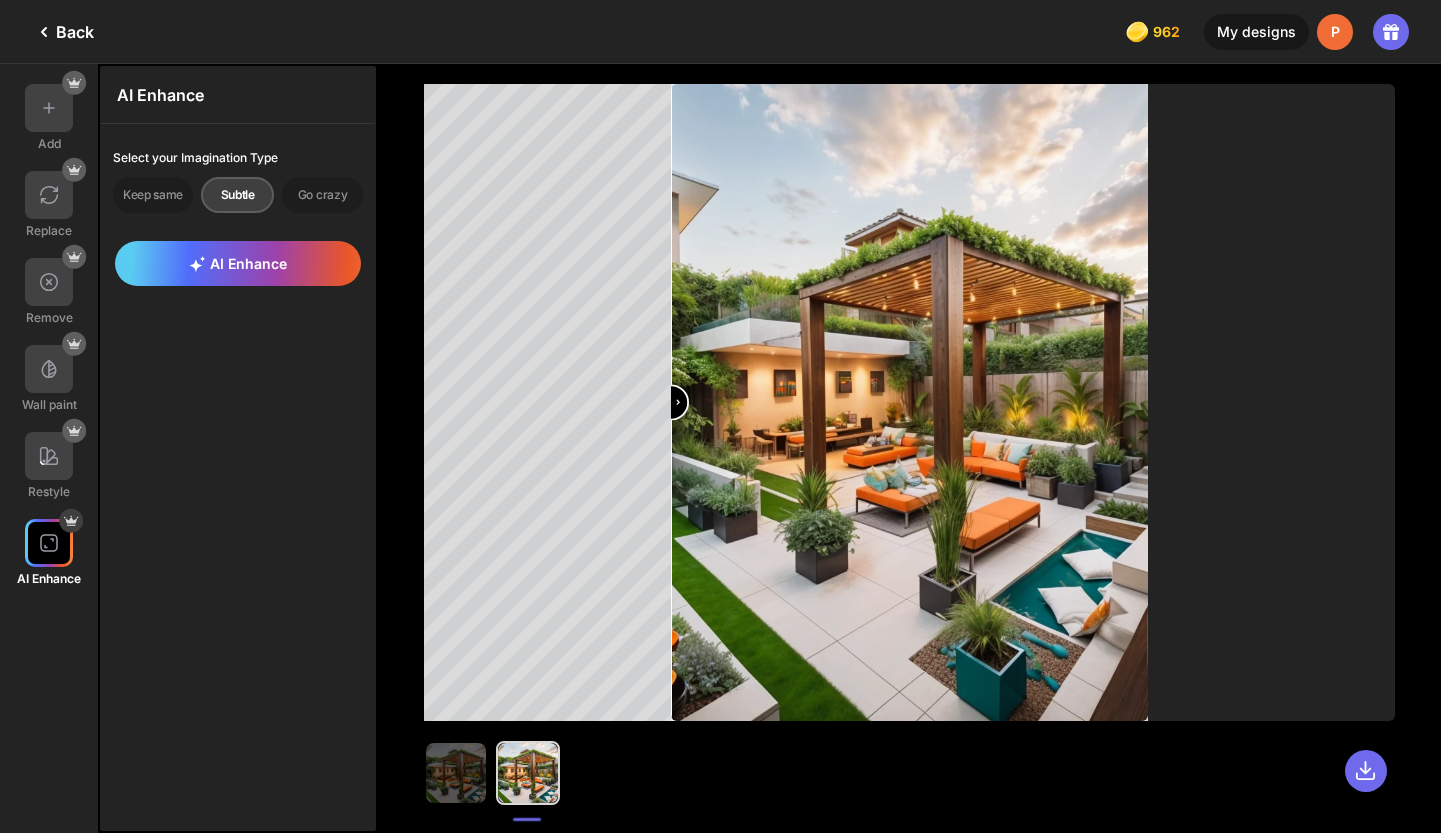 type on "*" 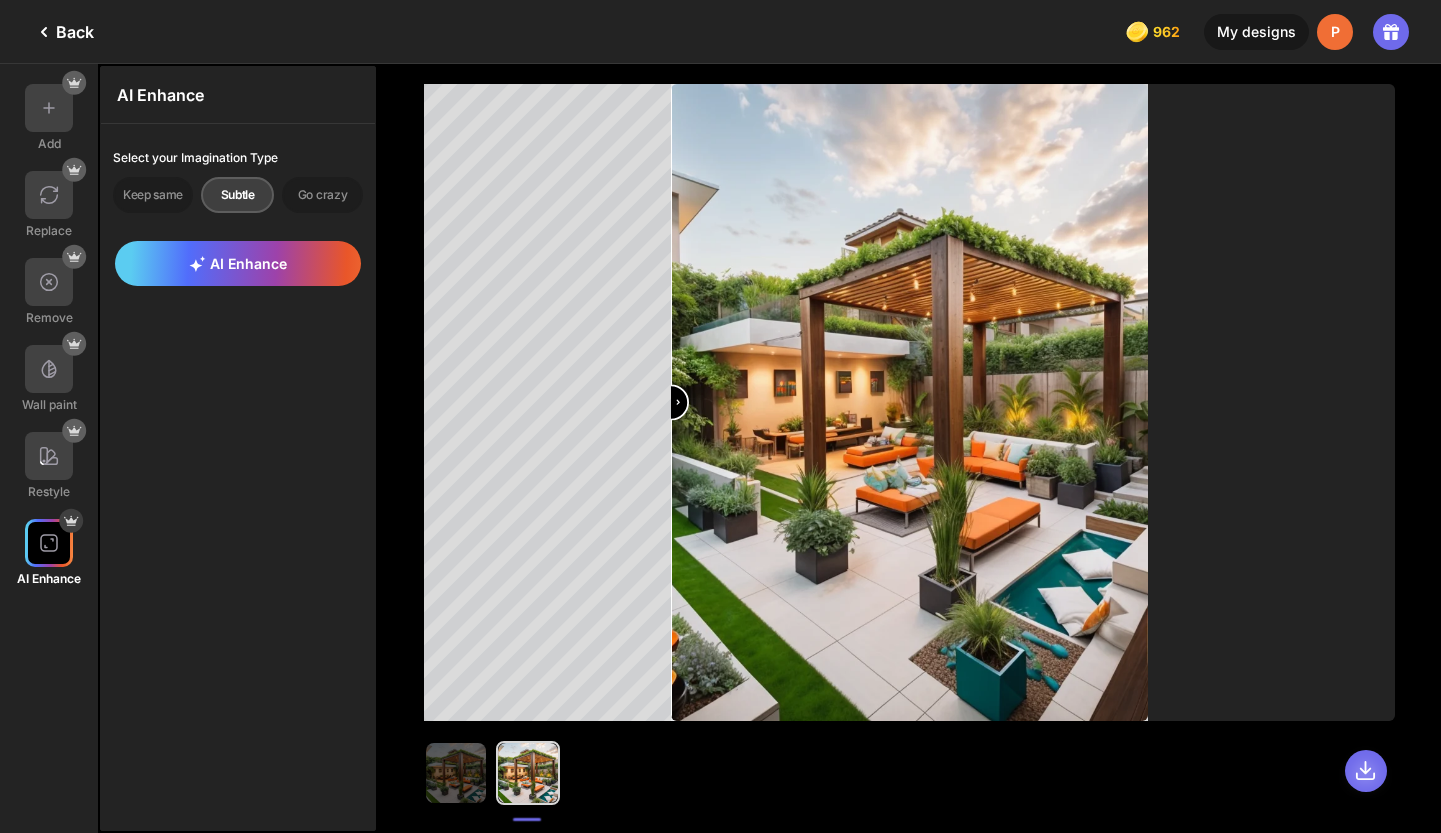 click 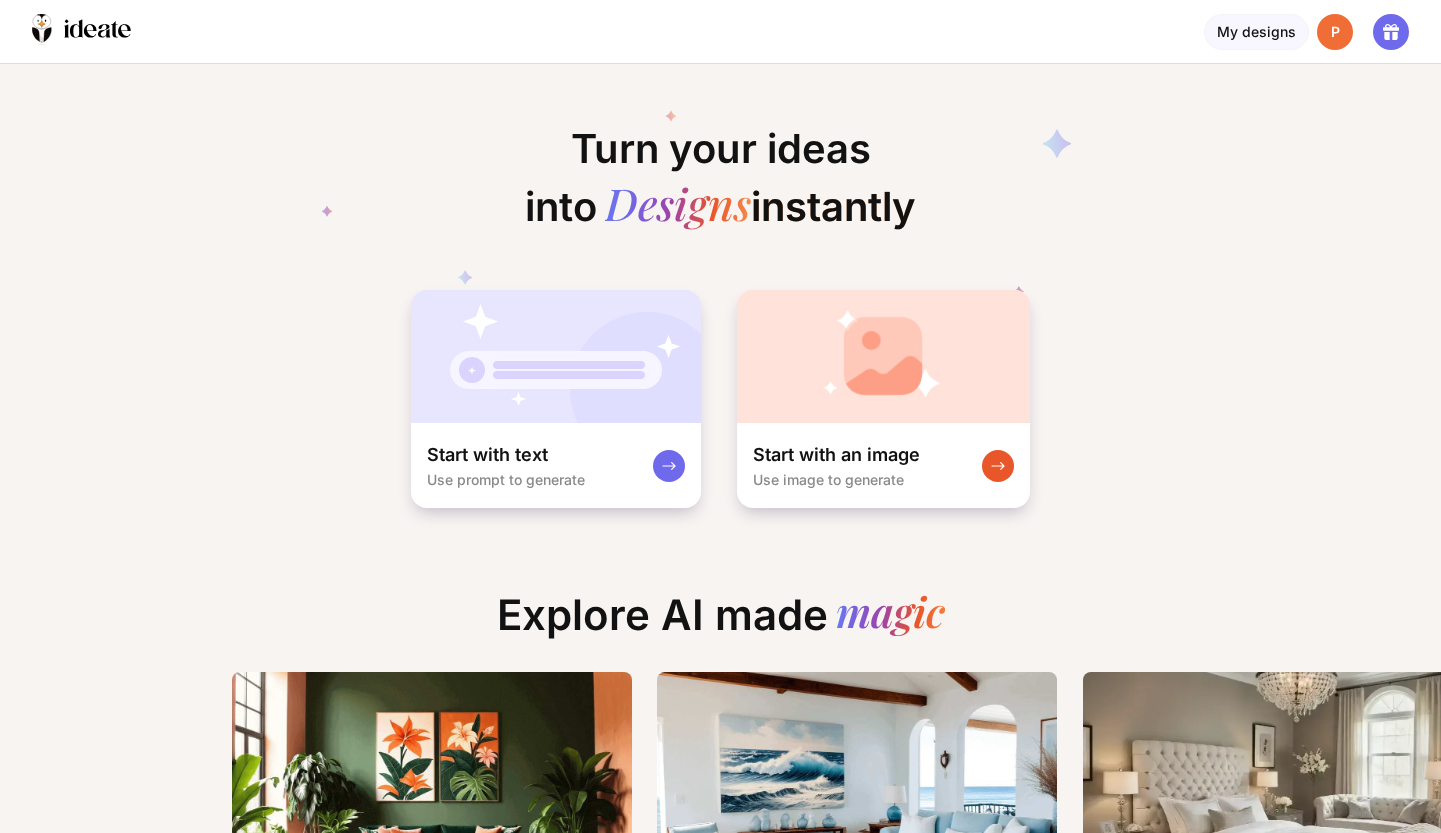 scroll, scrollTop: 0, scrollLeft: 0, axis: both 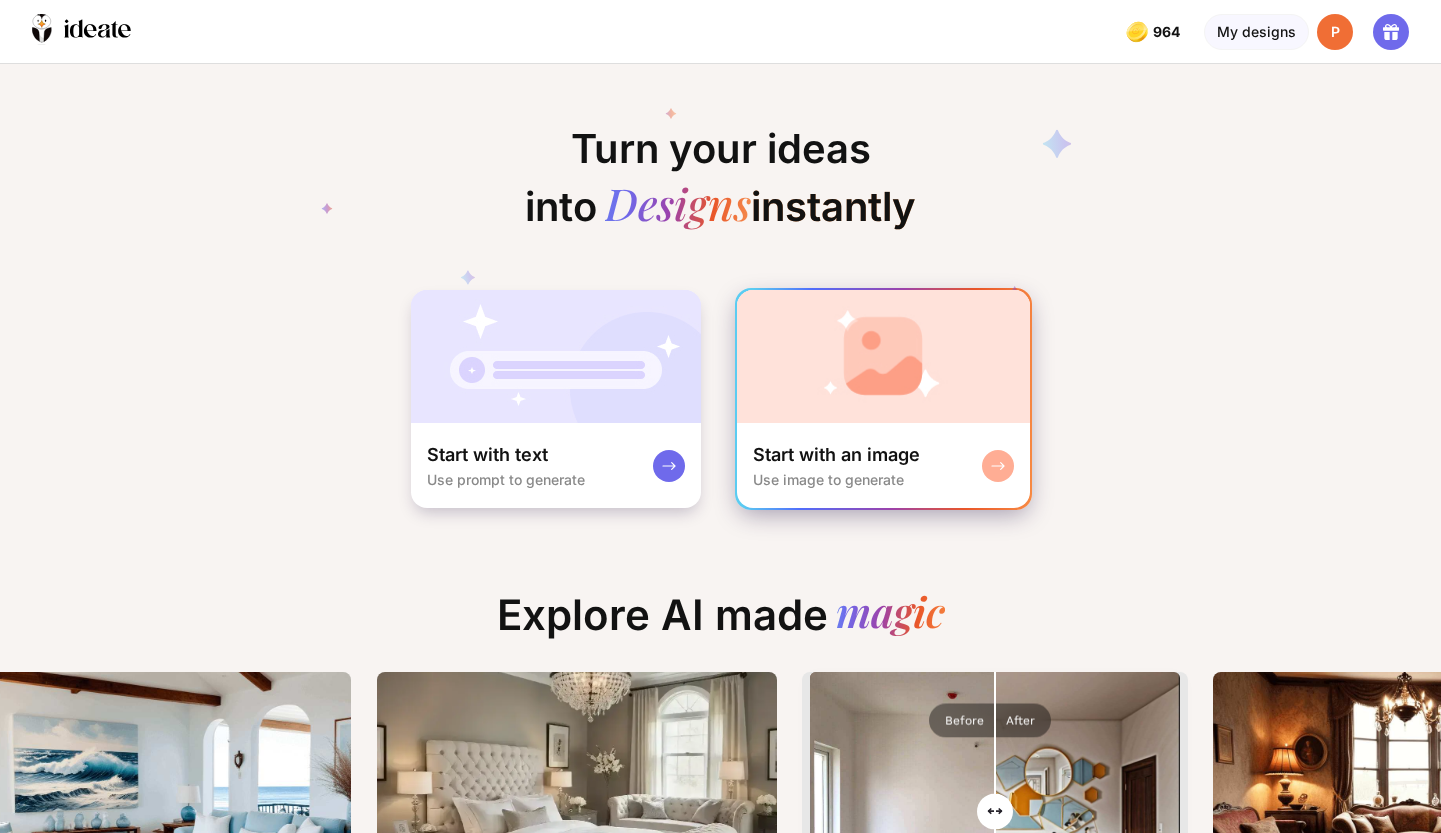 click at bounding box center [883, 356] 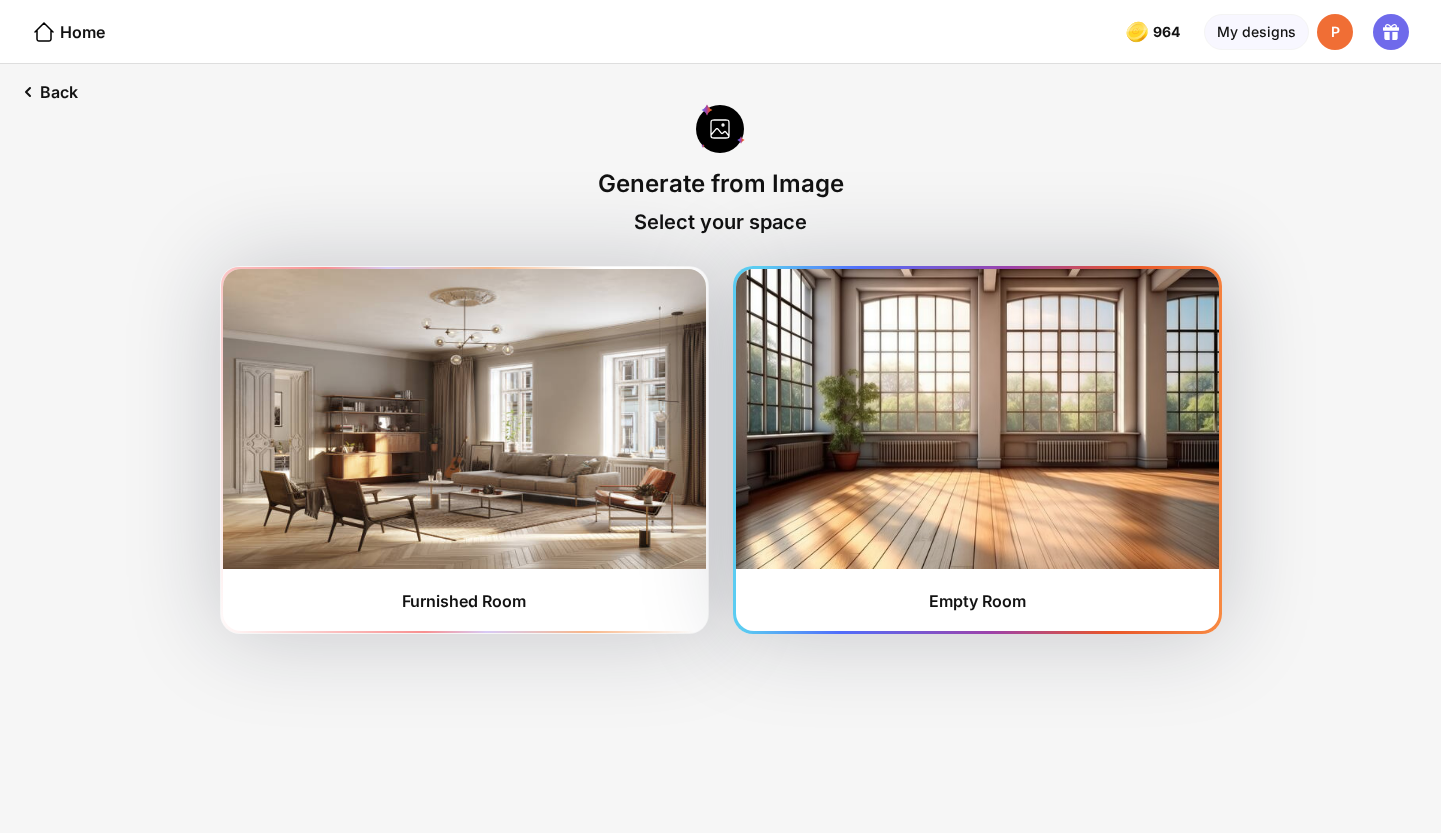 click at bounding box center (977, 419) 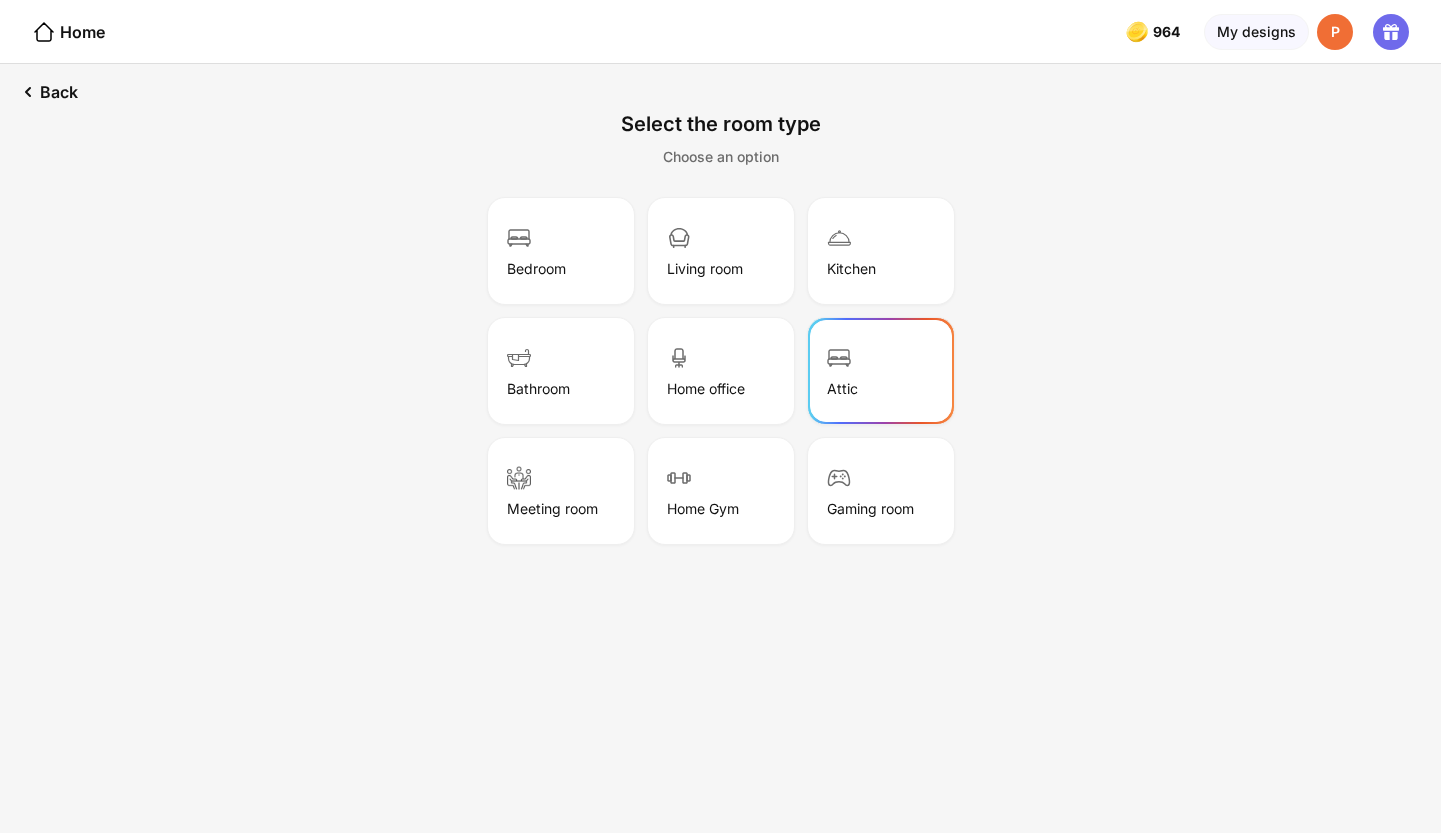 click at bounding box center [839, 360] 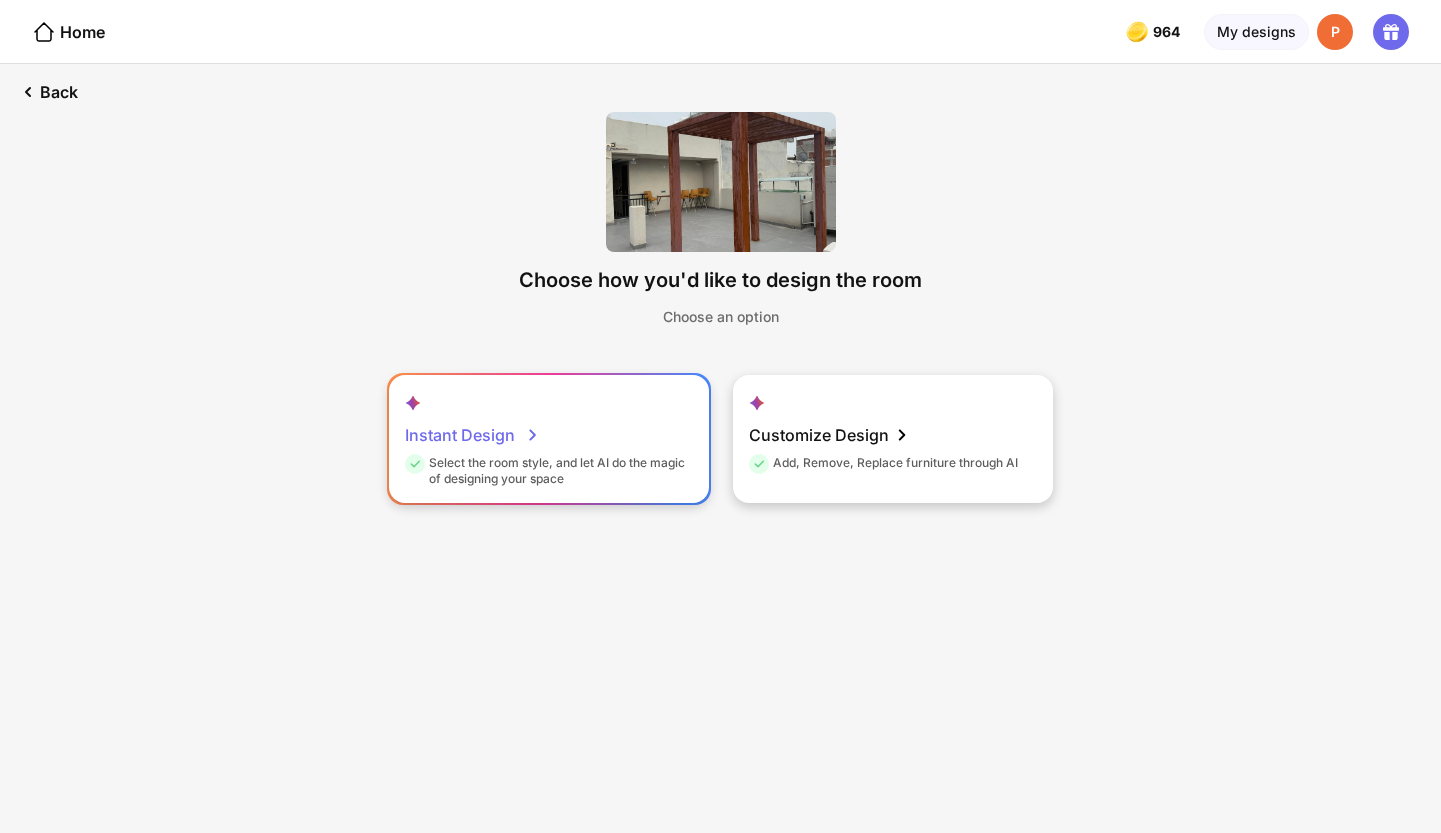click on "Instant Design   Select the room style, and let AI do the magic of designing your space" at bounding box center [549, 439] 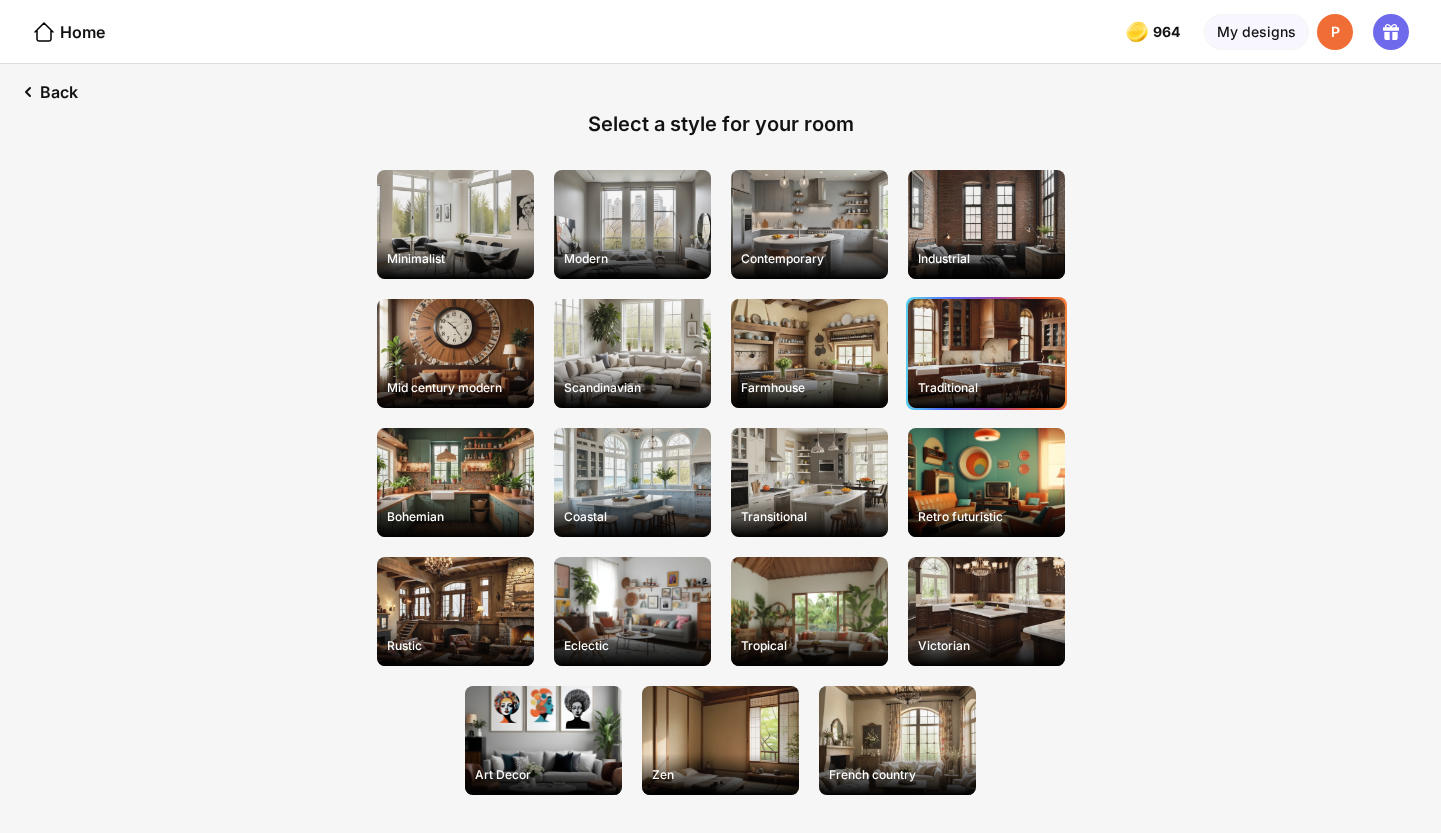 click on "Traditional" at bounding box center [986, 353] 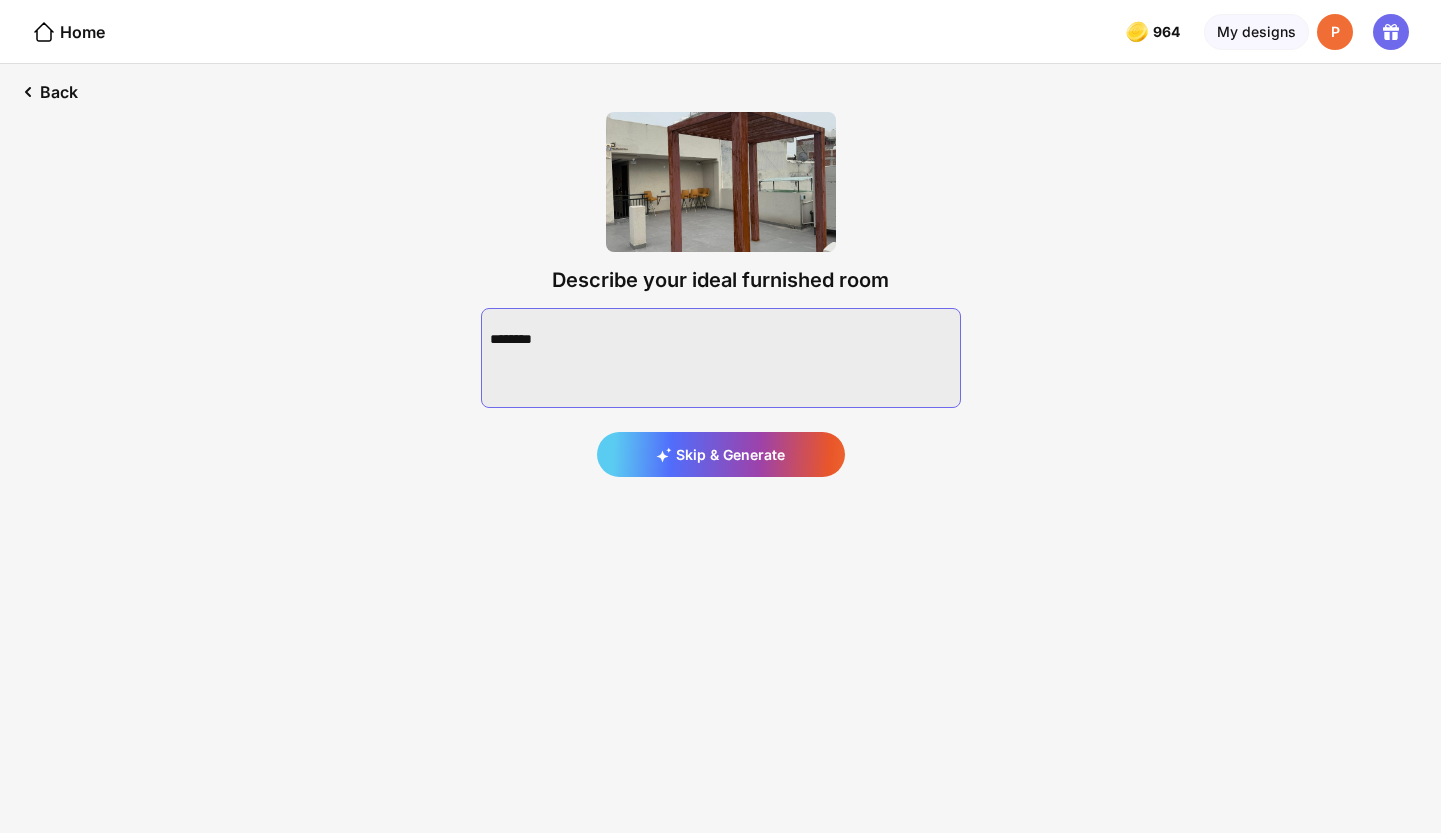 click at bounding box center [721, 358] 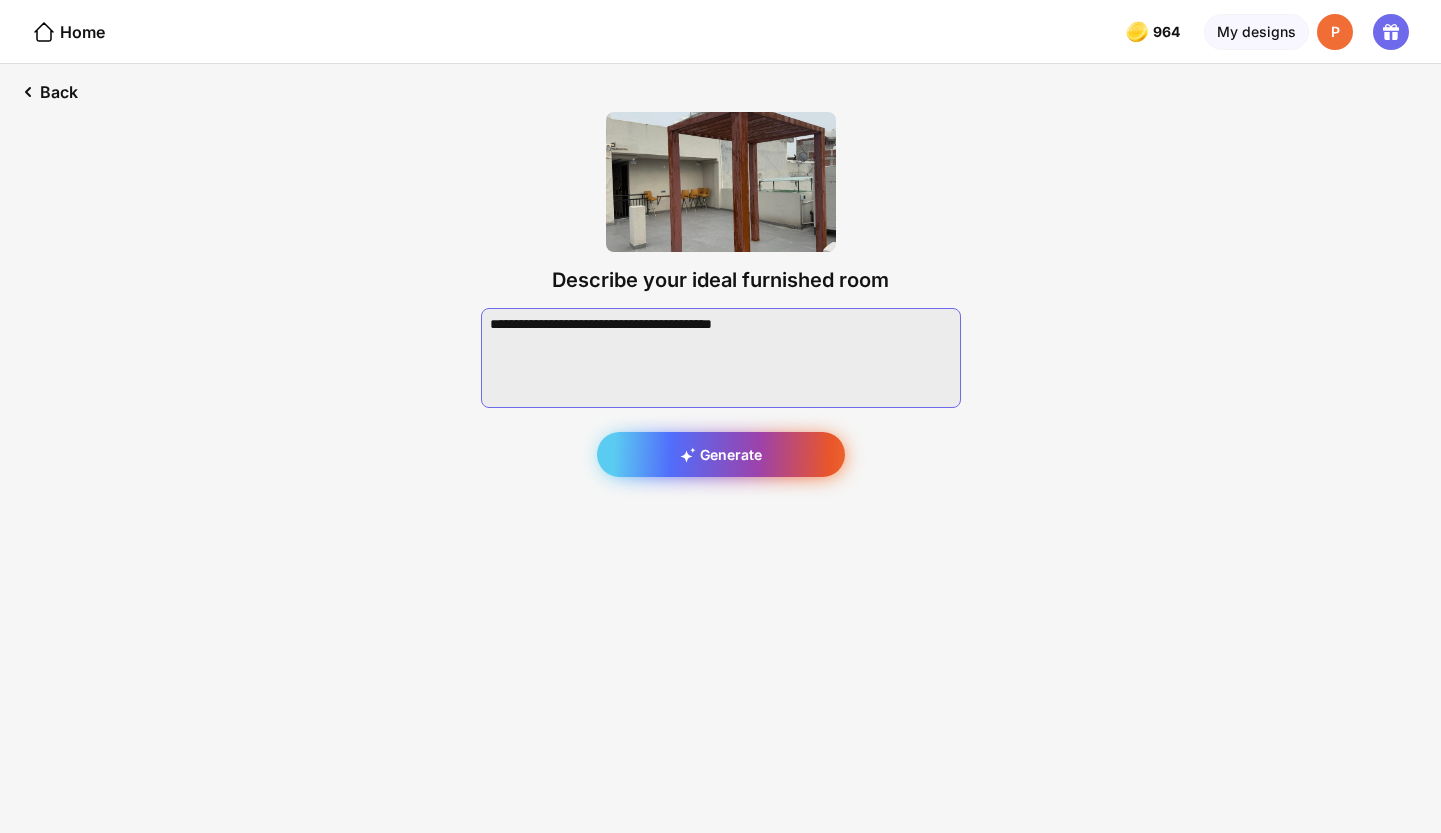 type on "**********" 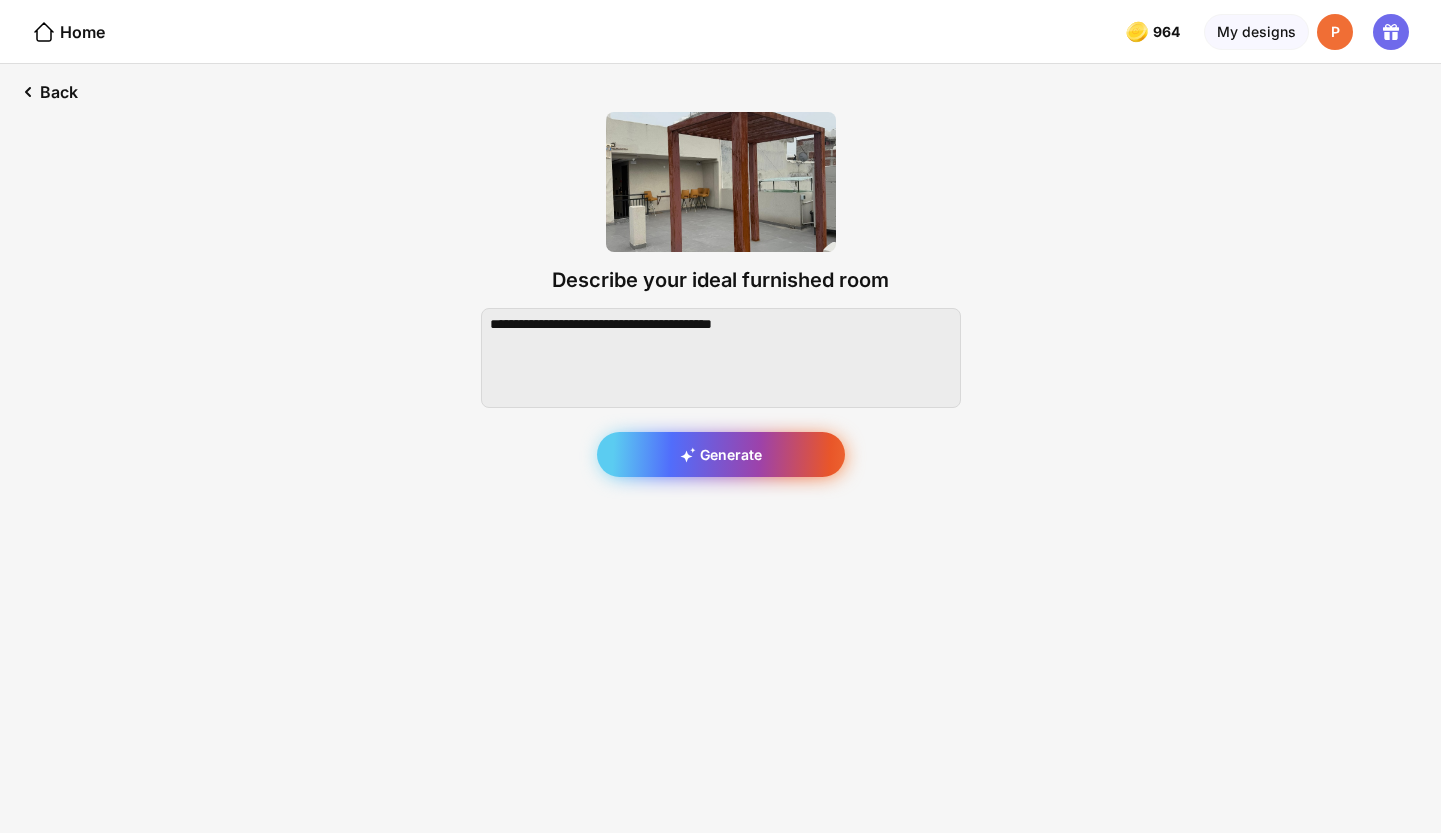 click on "Generate" at bounding box center [721, 454] 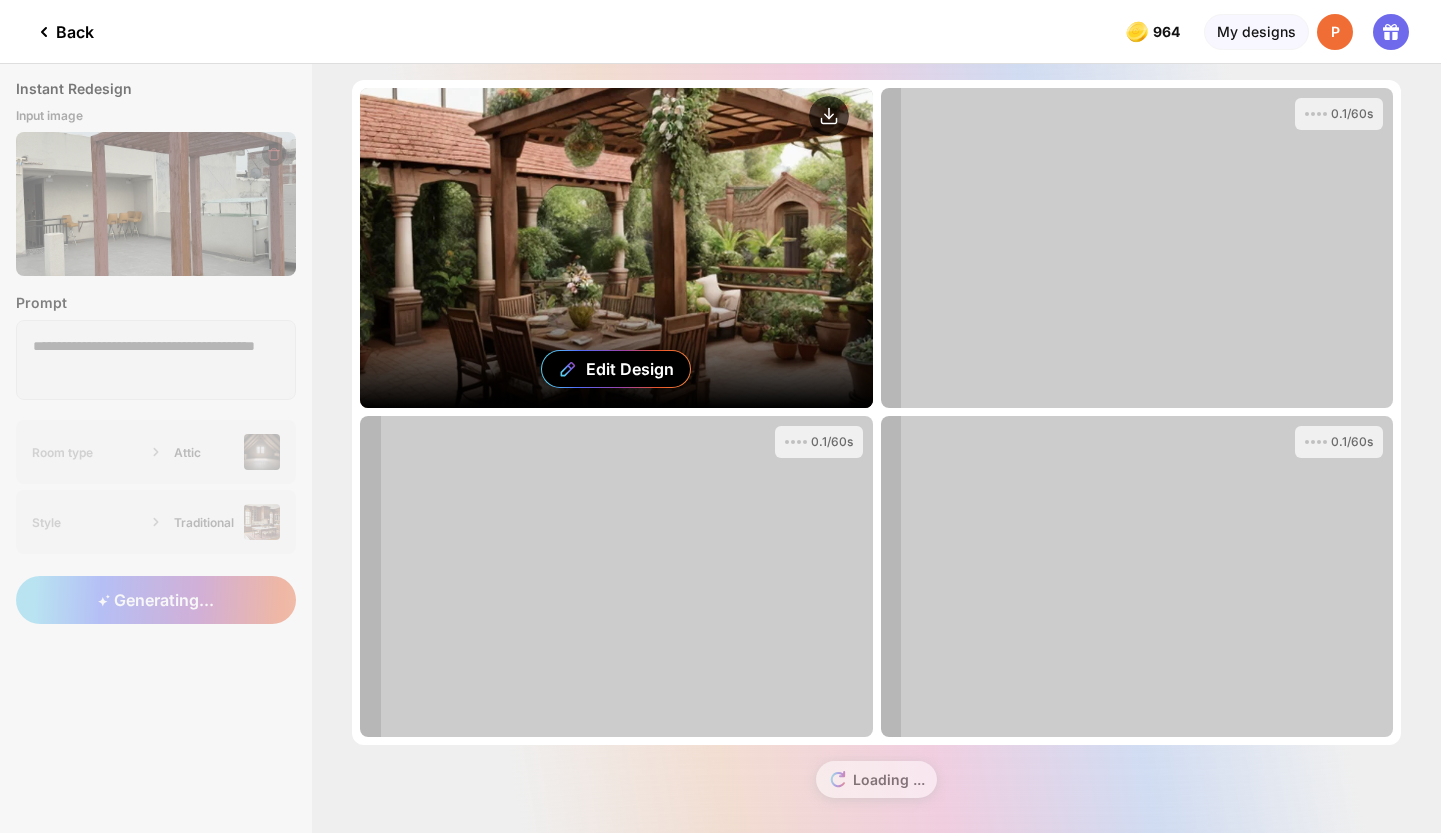 click on "Edit Design" at bounding box center [616, 248] 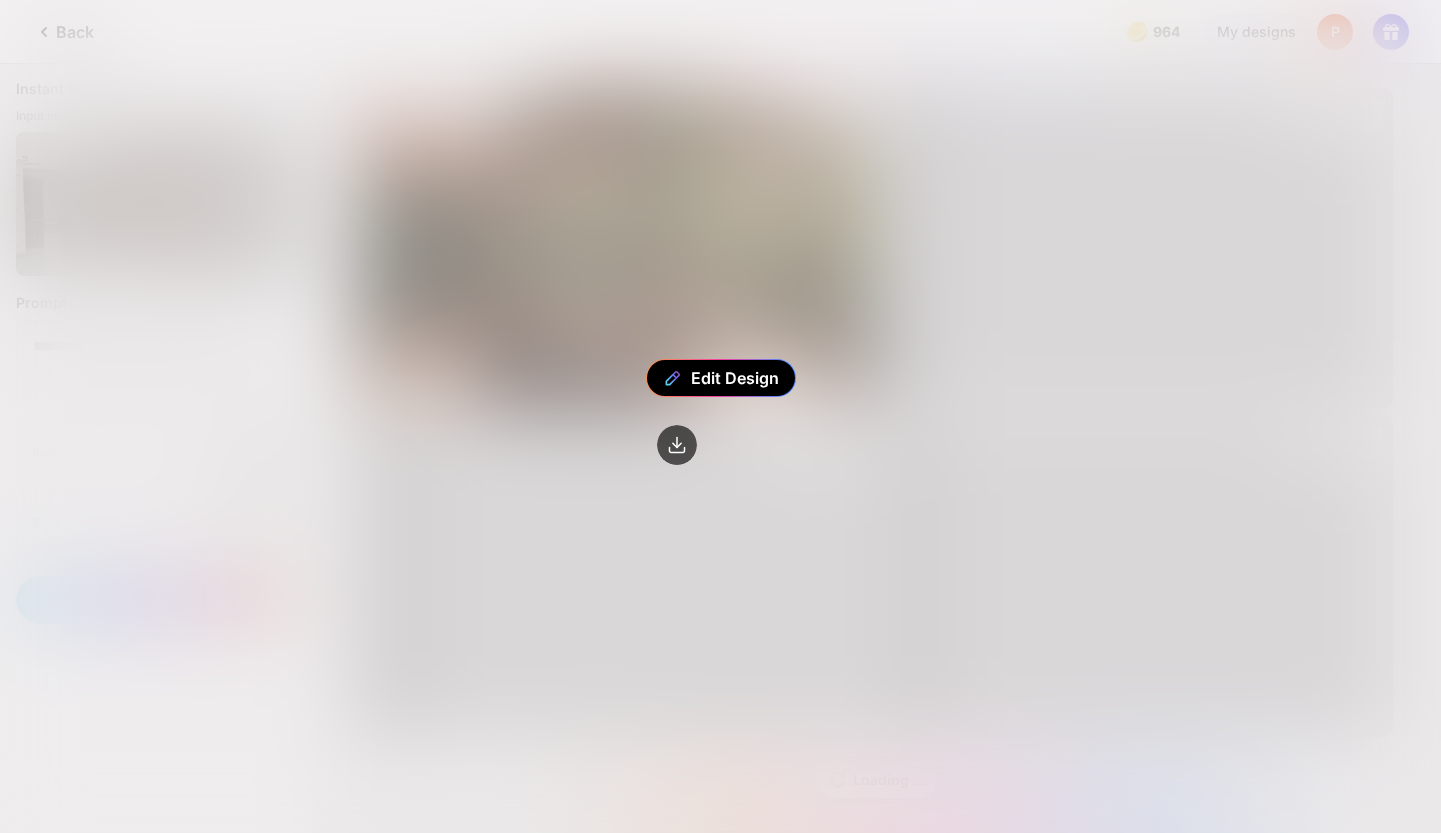 click 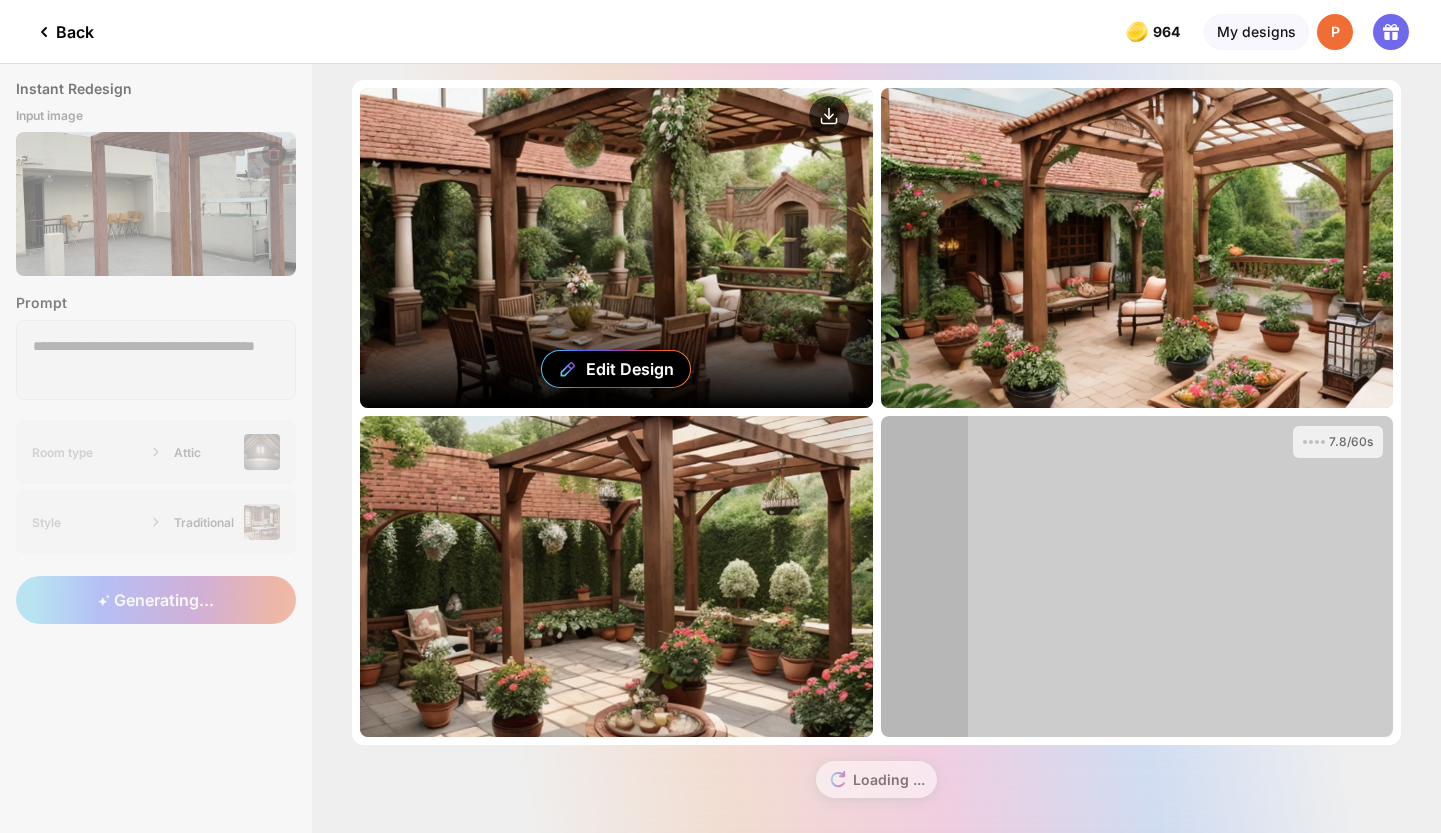 click on "Edit Design" at bounding box center (616, 248) 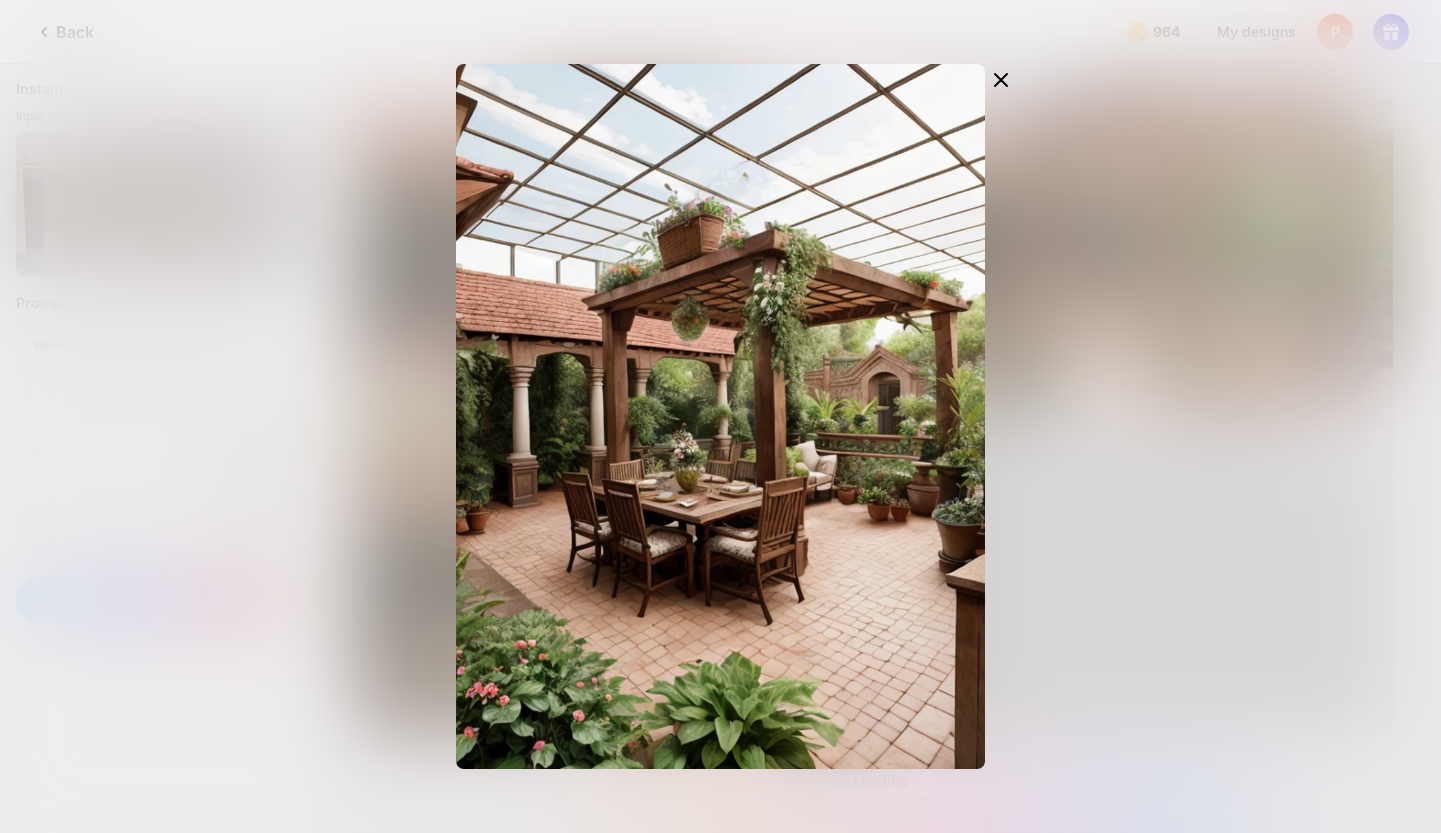click on "Edit Design" at bounding box center [720, 416] 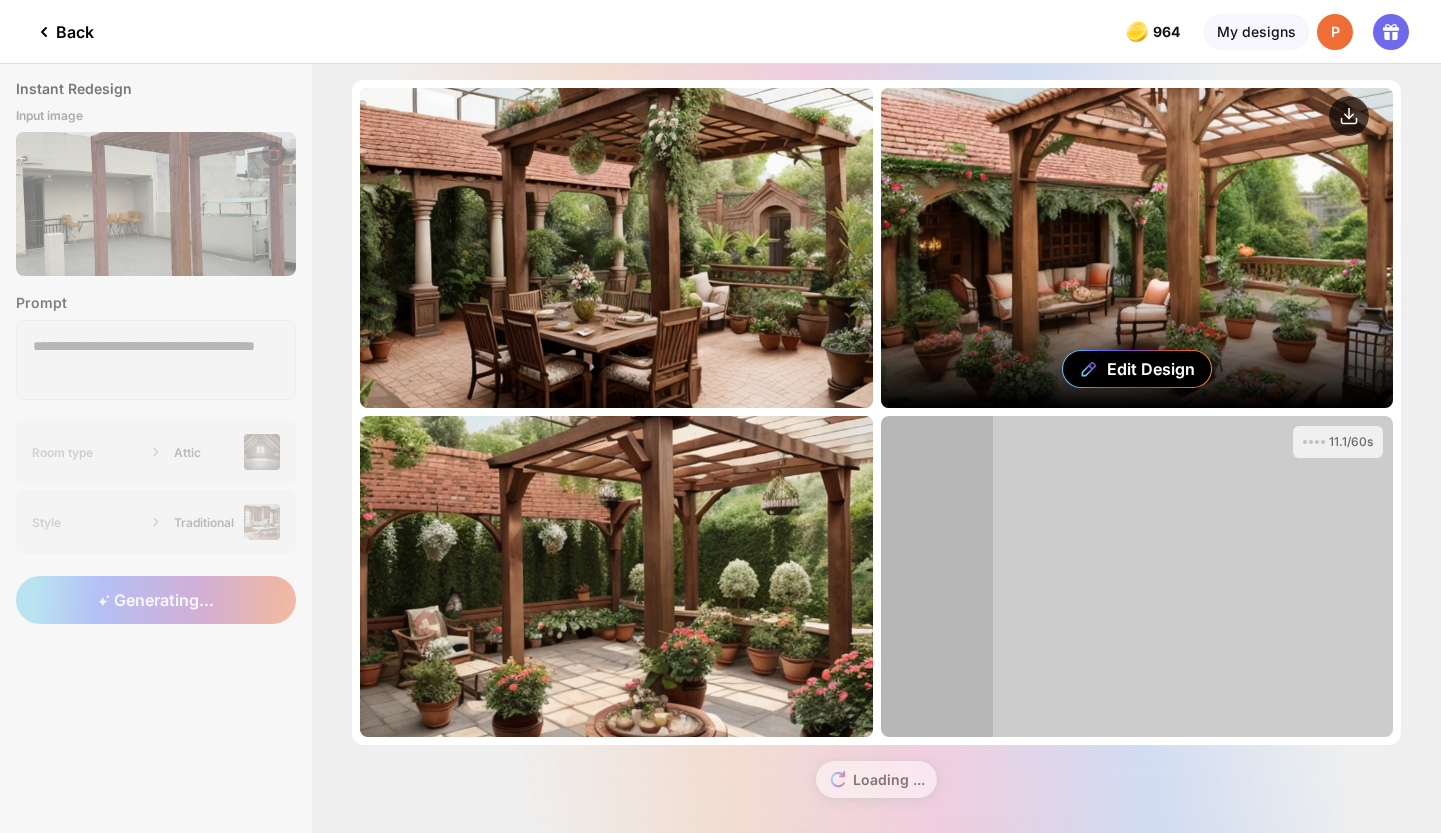 click on "Edit Design" at bounding box center [1137, 248] 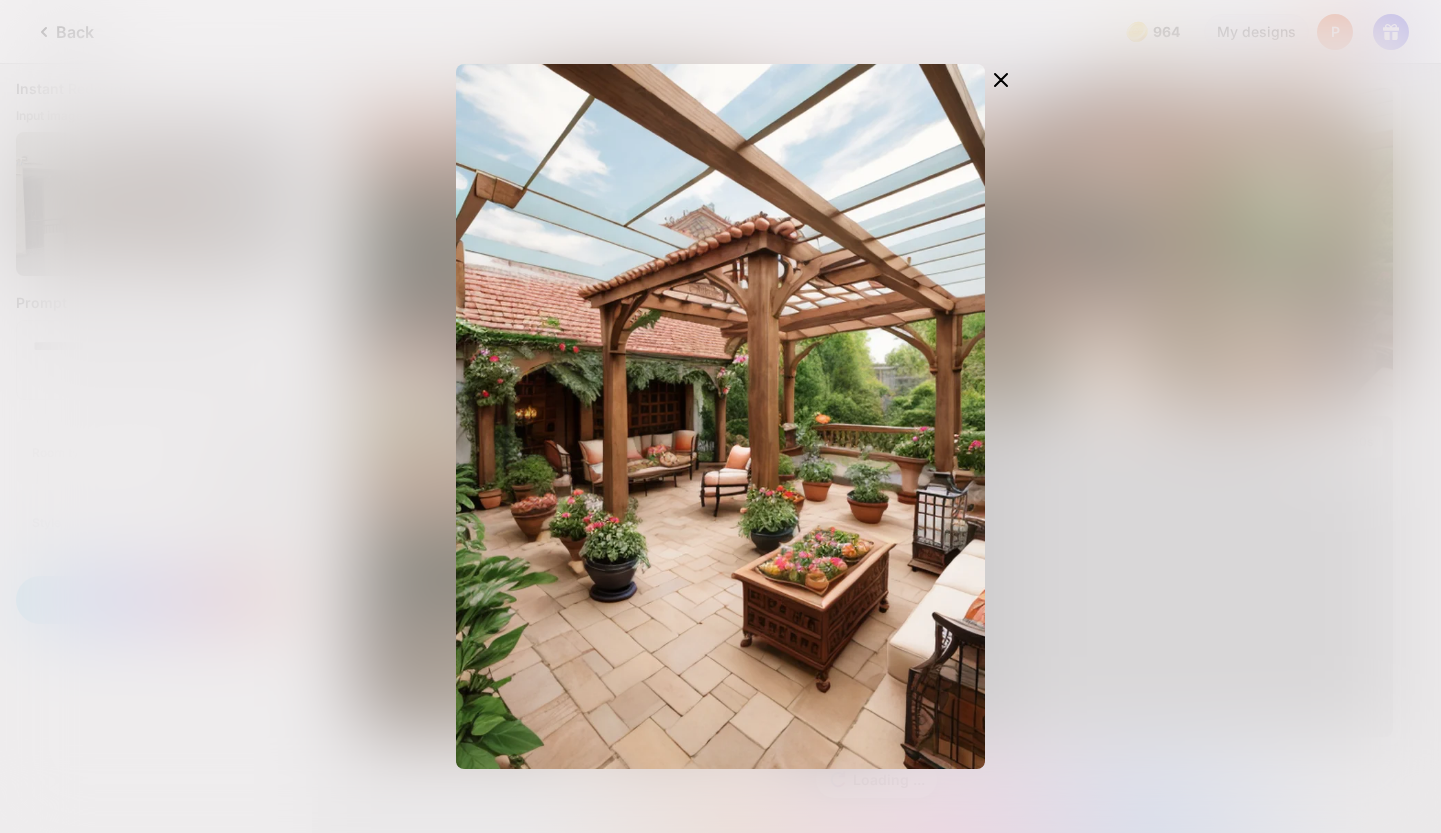 click on "Edit Design" at bounding box center [720, 416] 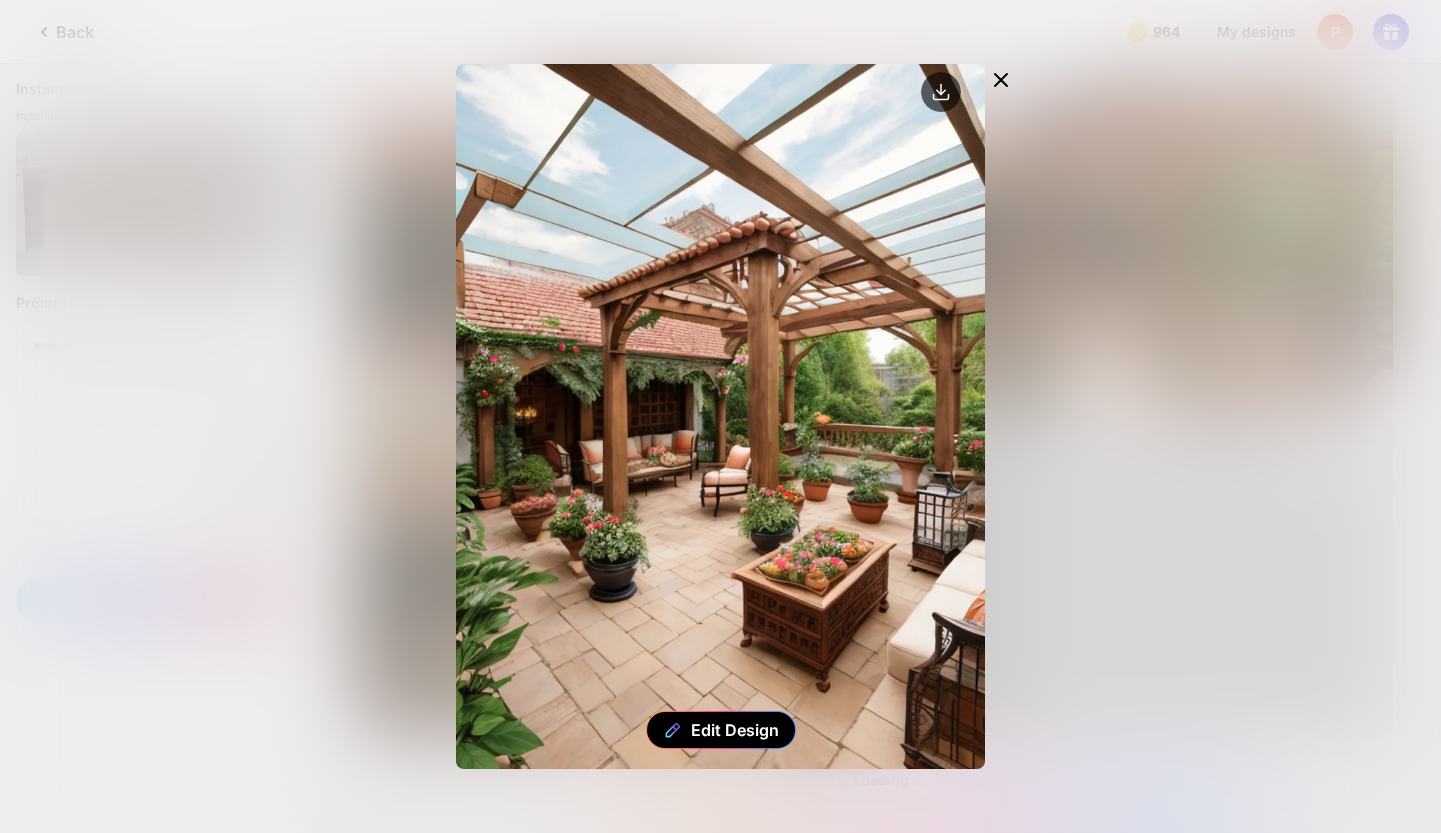click at bounding box center [1001, 82] 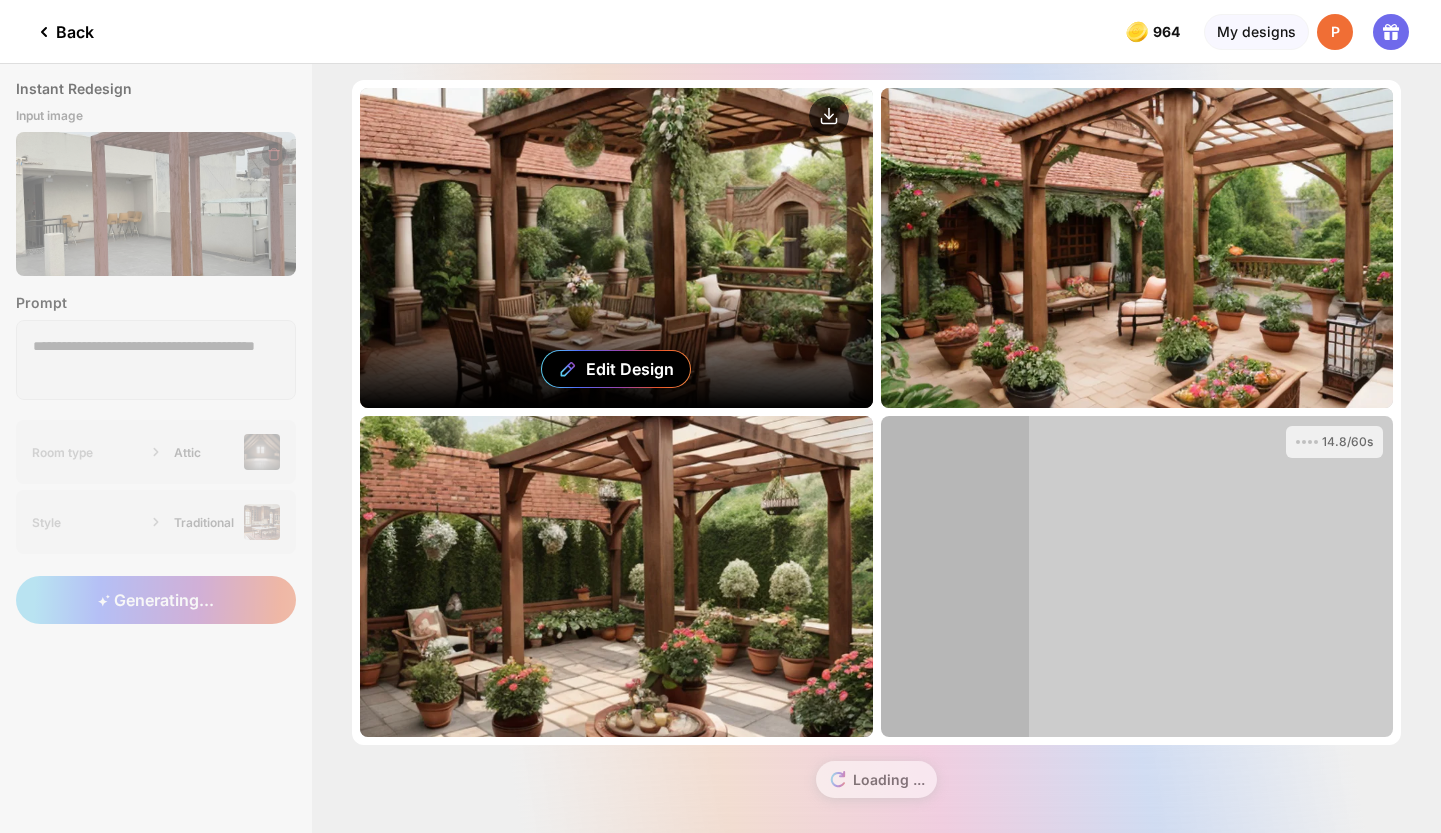 click on "Edit Design" at bounding box center (616, 248) 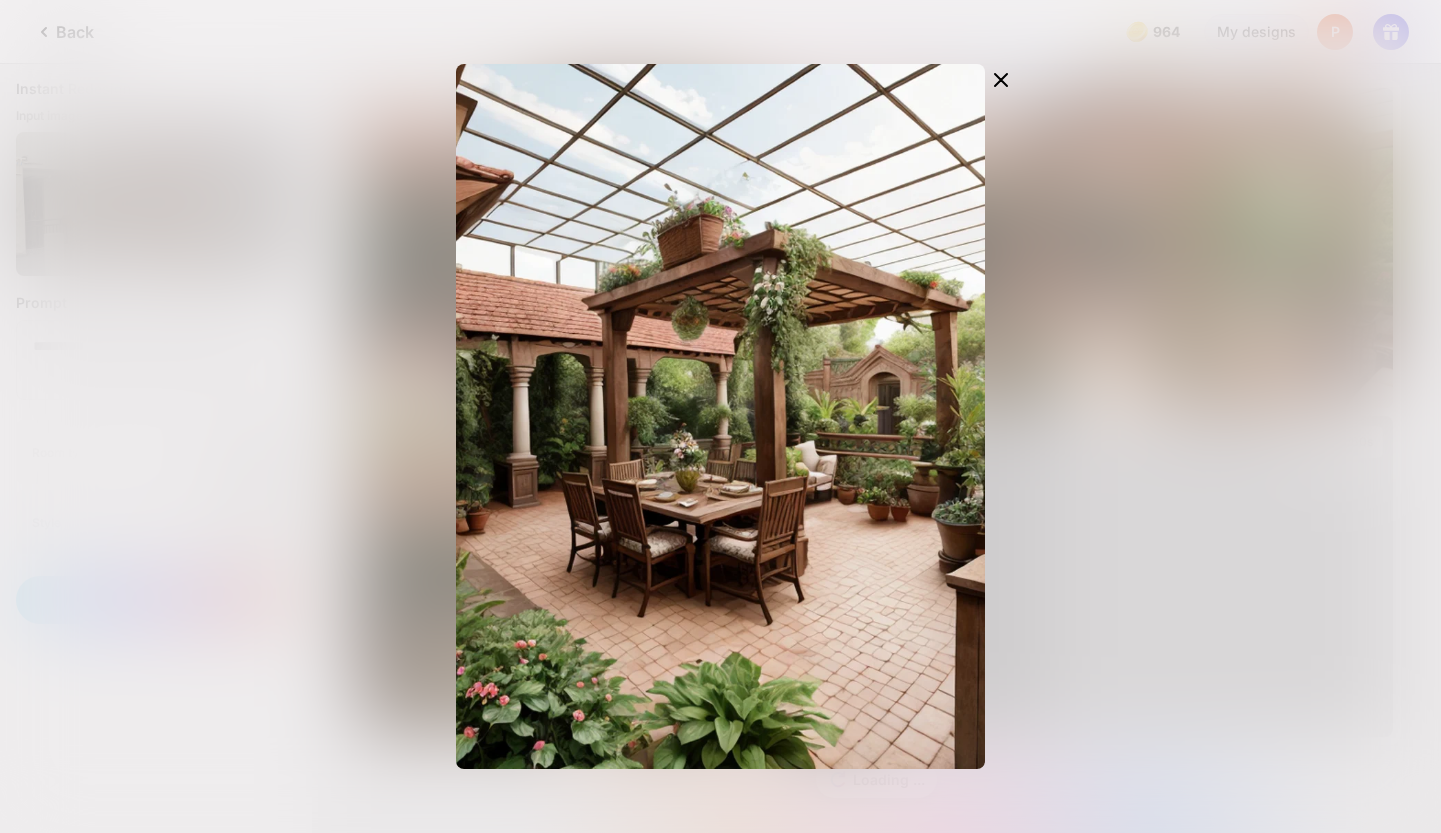 click on "Edit Design" at bounding box center [720, 416] 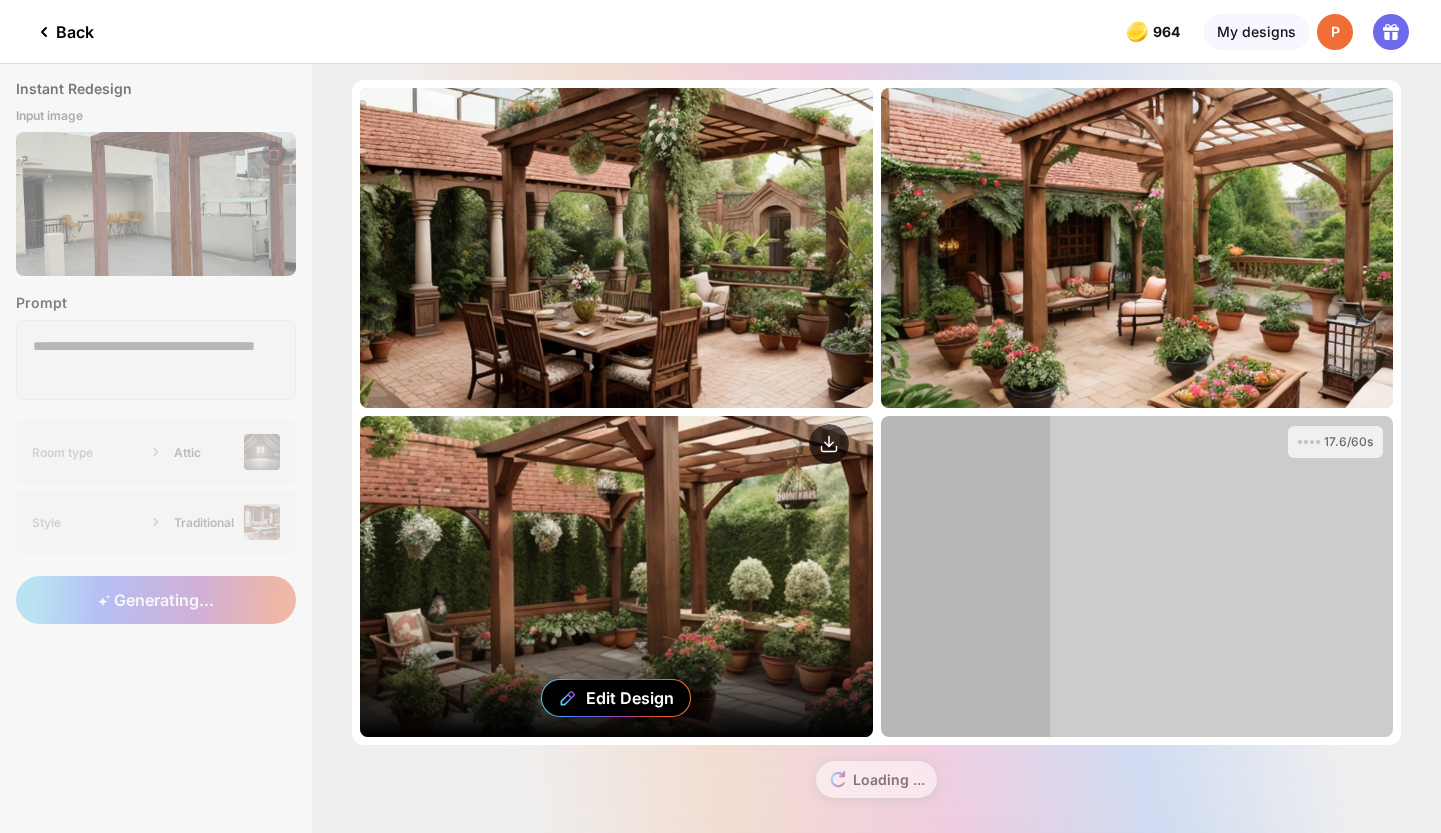 click on "Edit Design" at bounding box center [616, 576] 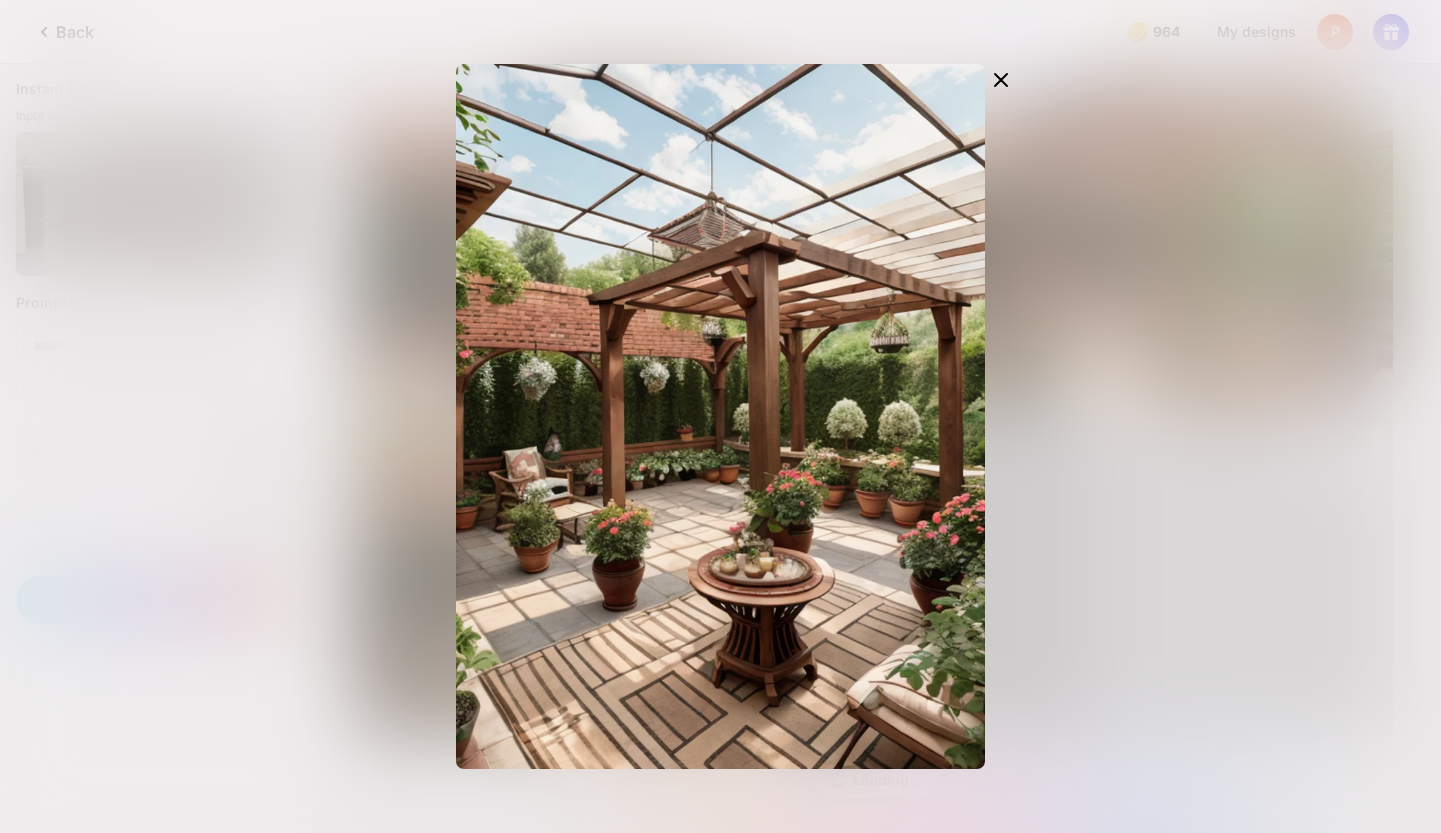 click on "Edit Design" at bounding box center [720, 416] 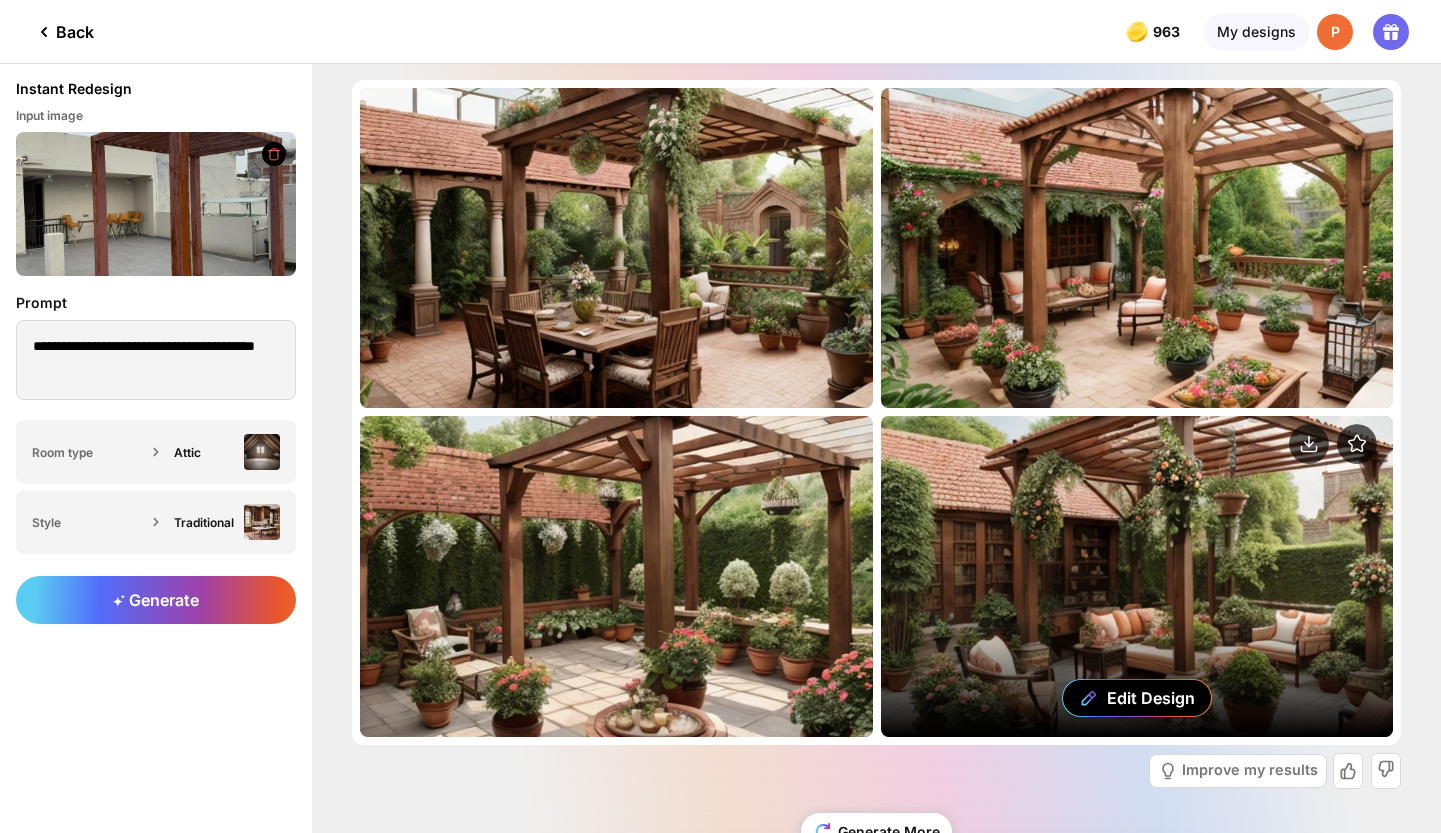 click on "Edit Design" at bounding box center (1137, 576) 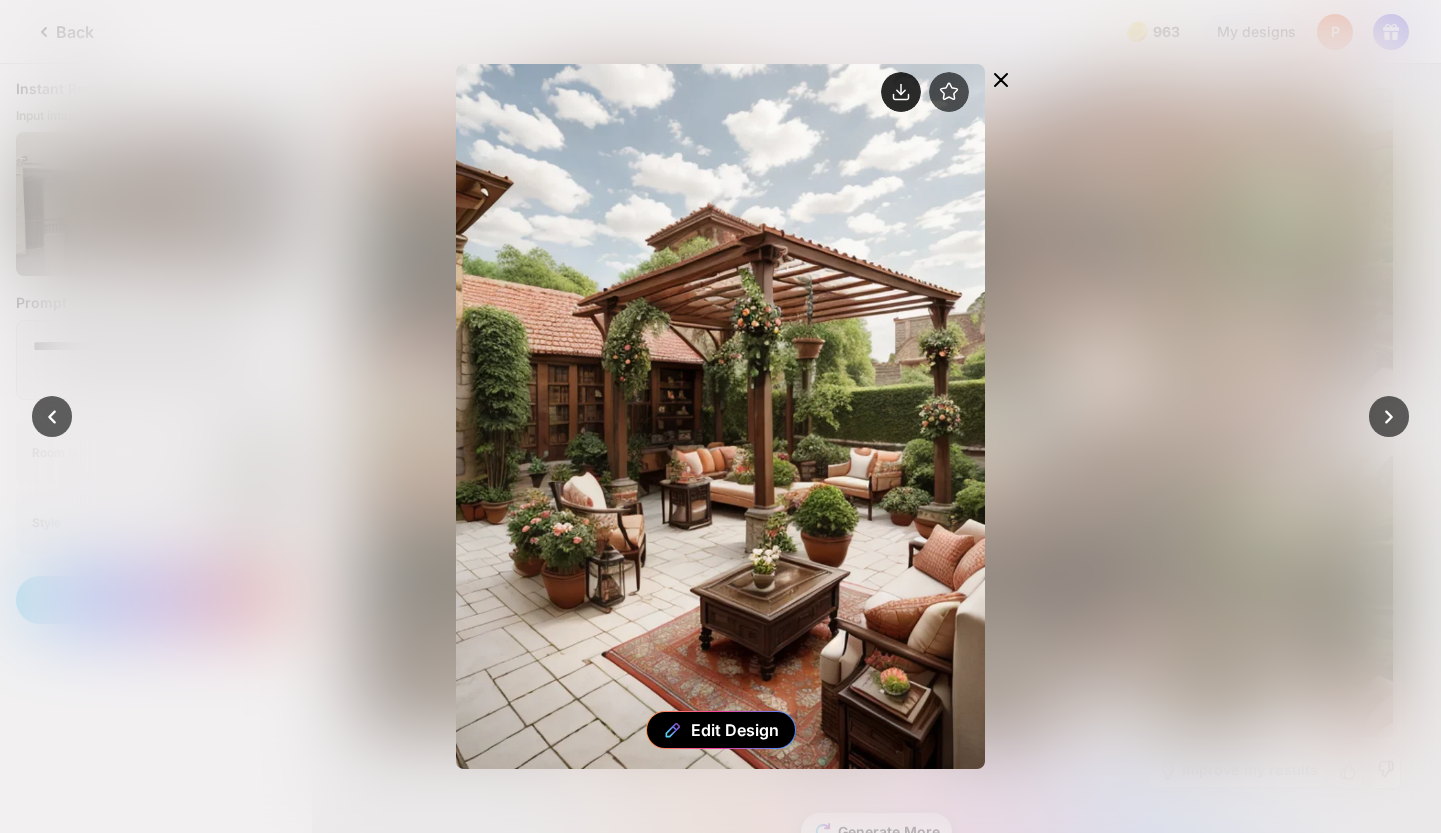 click 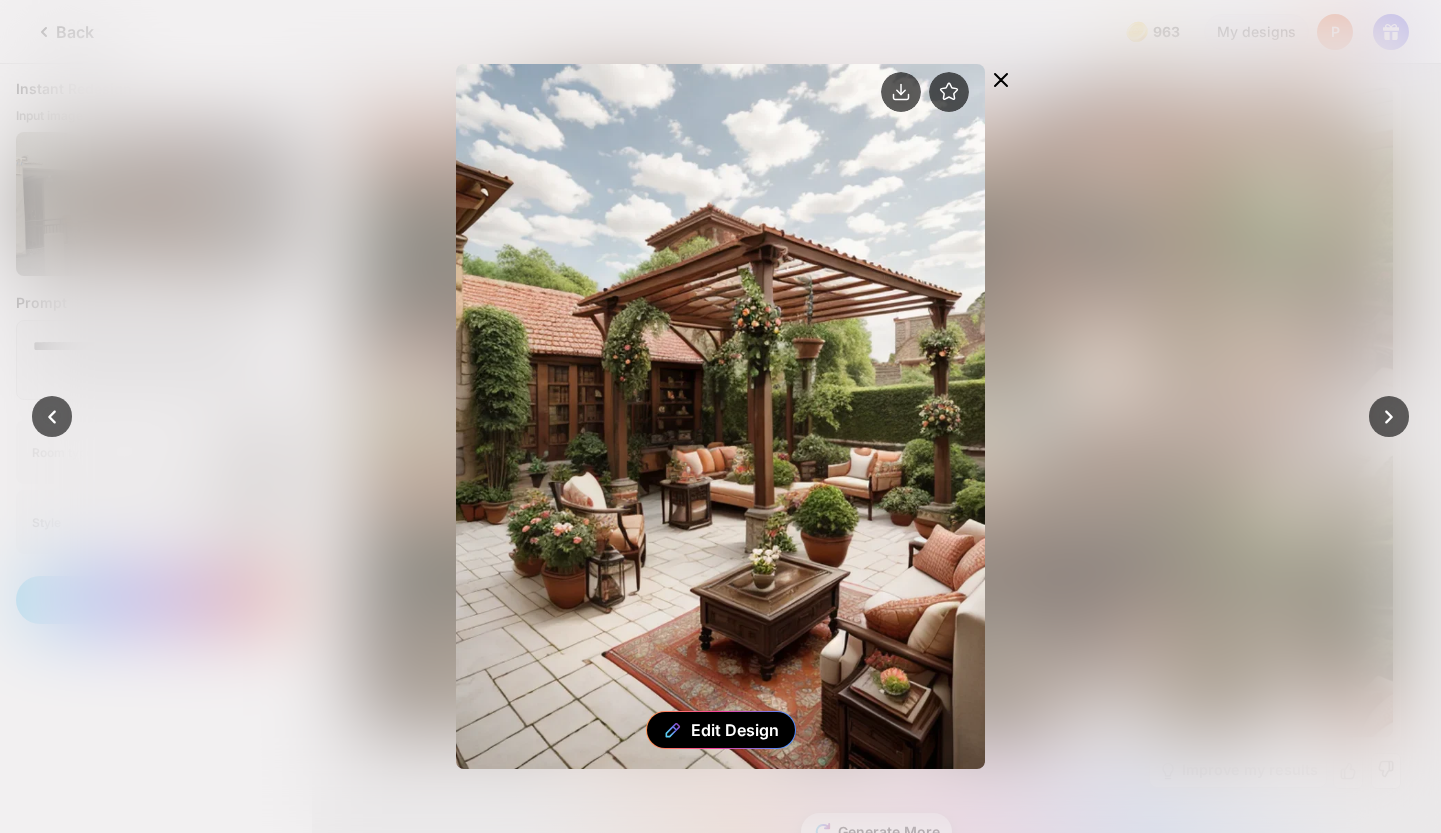 click 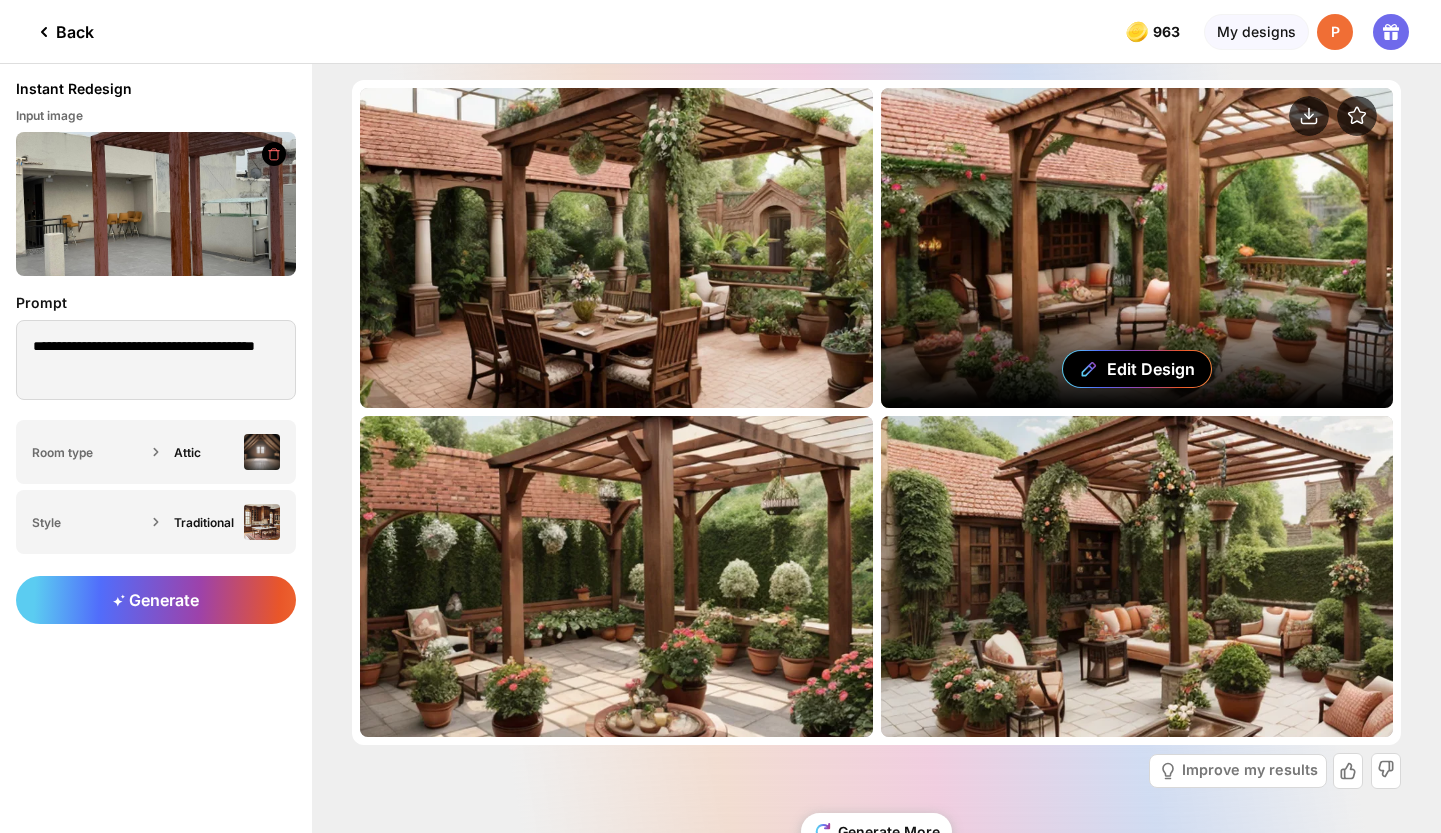 scroll, scrollTop: 0, scrollLeft: 0, axis: both 